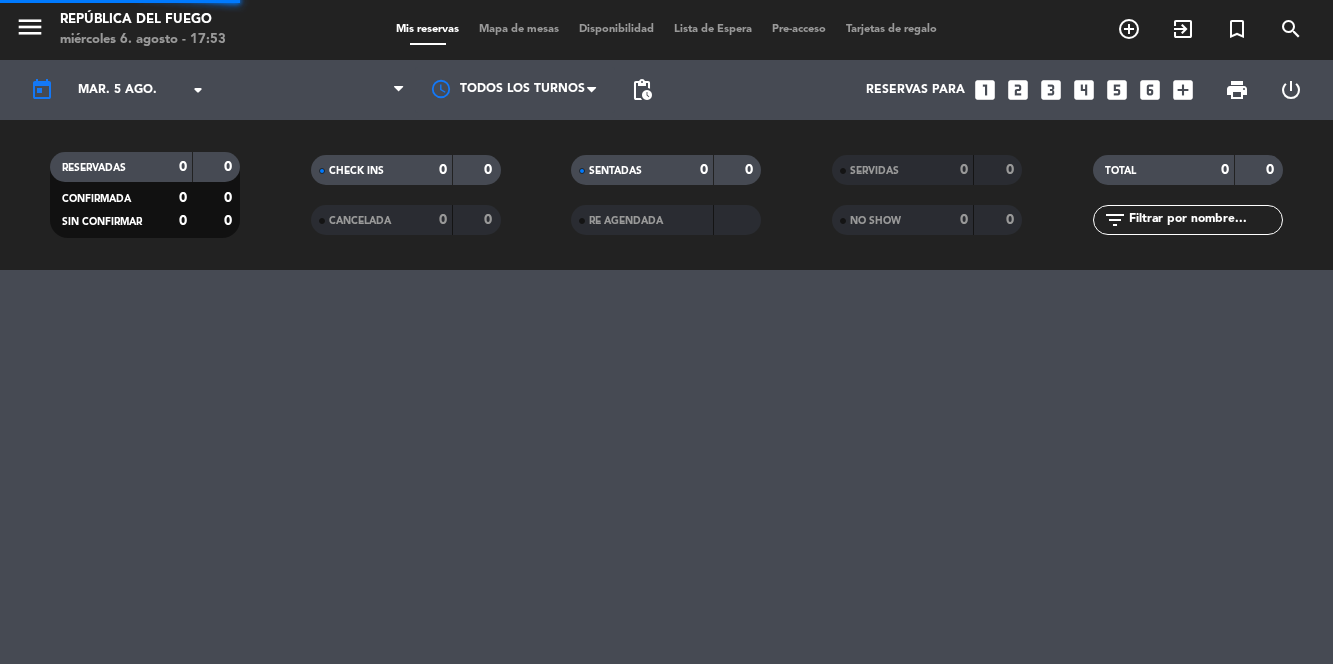 scroll, scrollTop: 0, scrollLeft: 0, axis: both 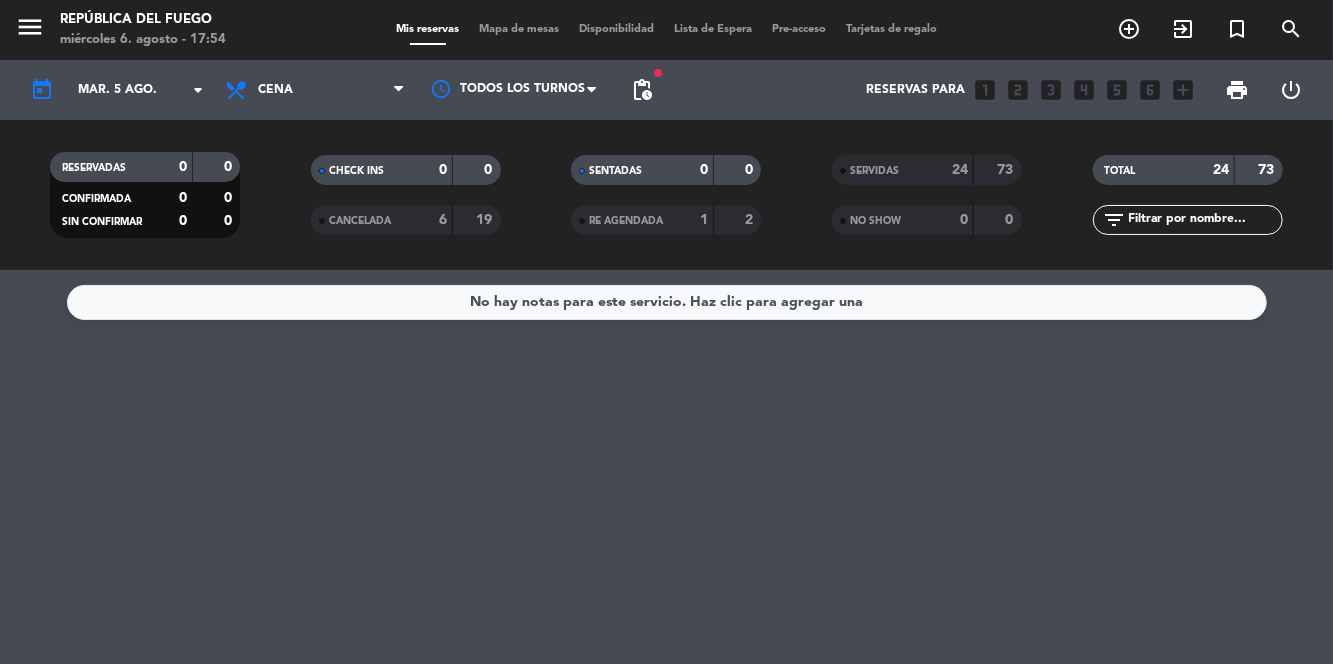click on "mar. 5 ago." 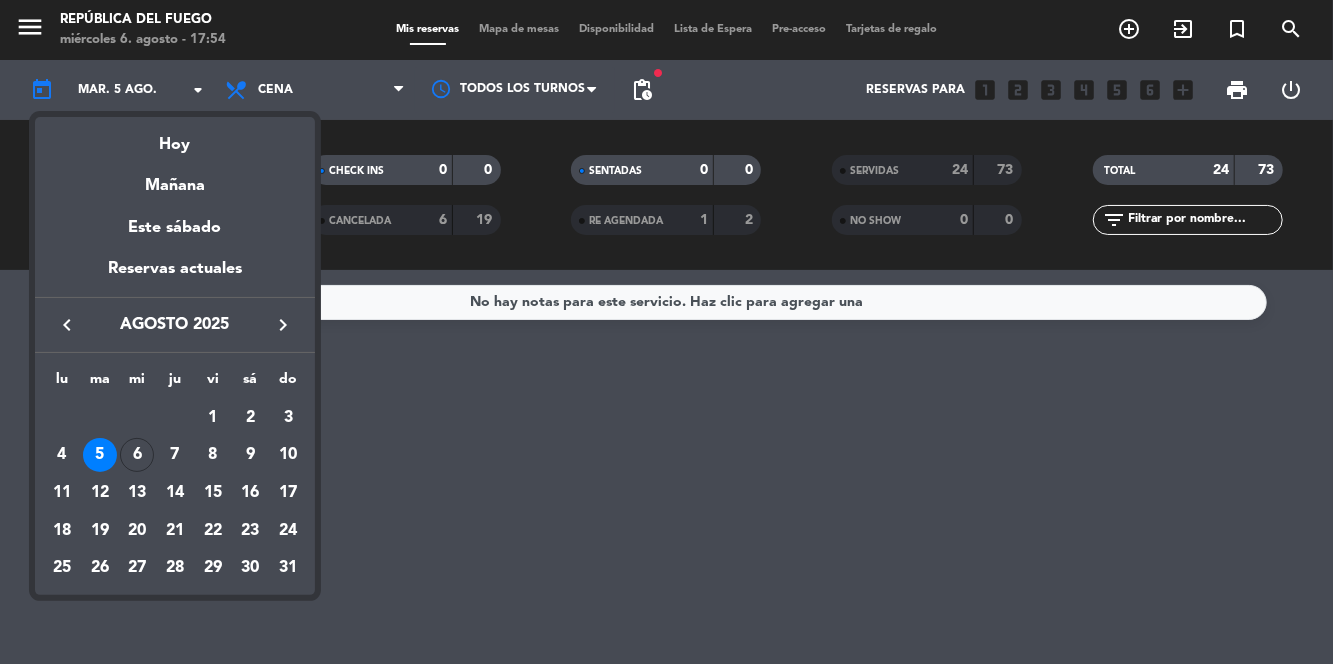 click at bounding box center (666, 332) 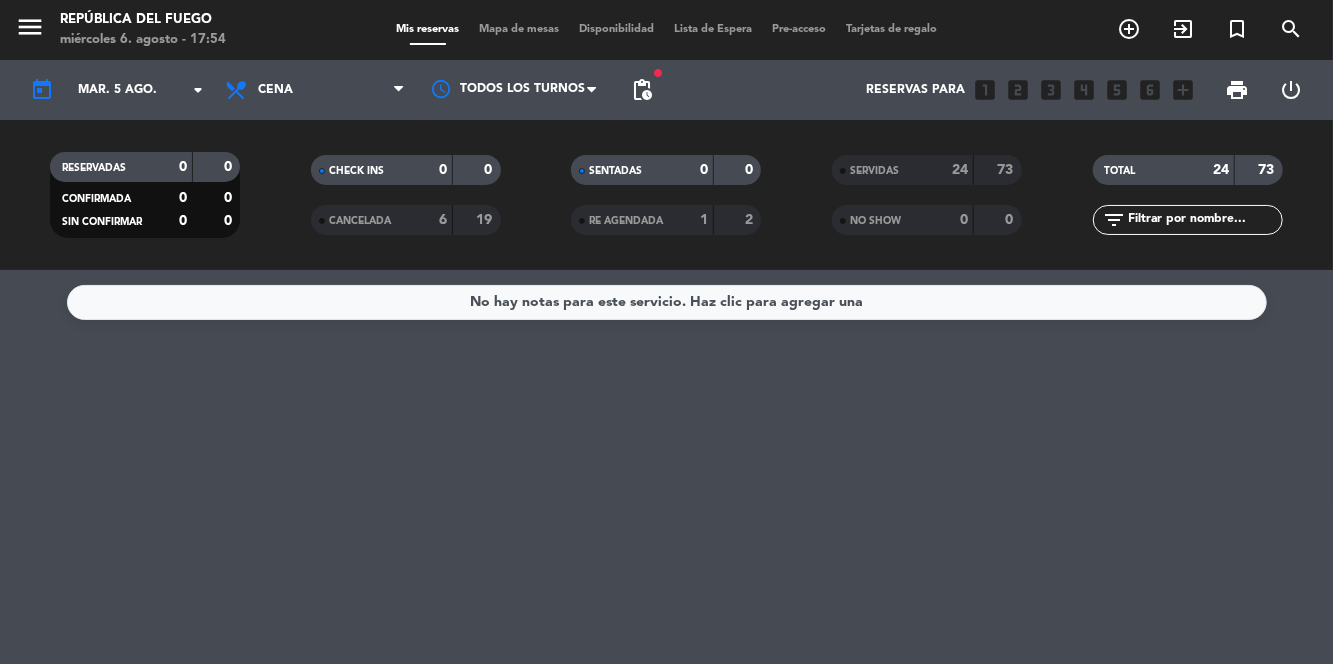click on "mar. 5 ago." 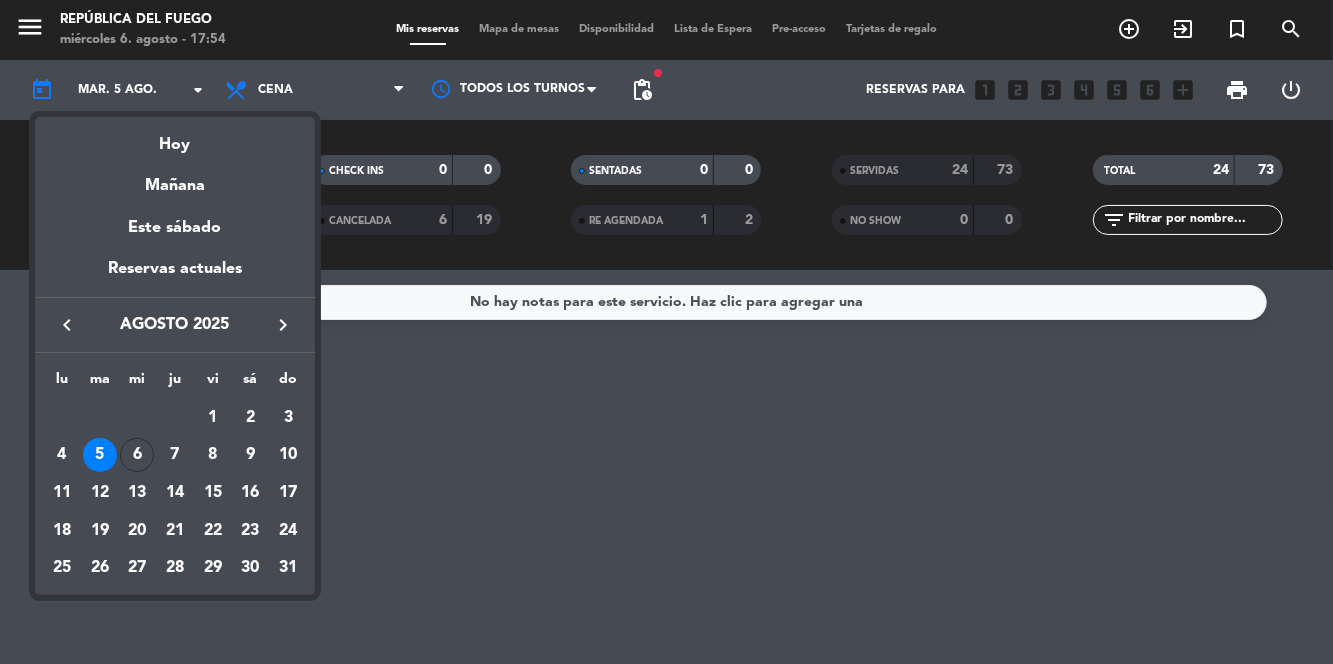 click on "6" at bounding box center [137, 455] 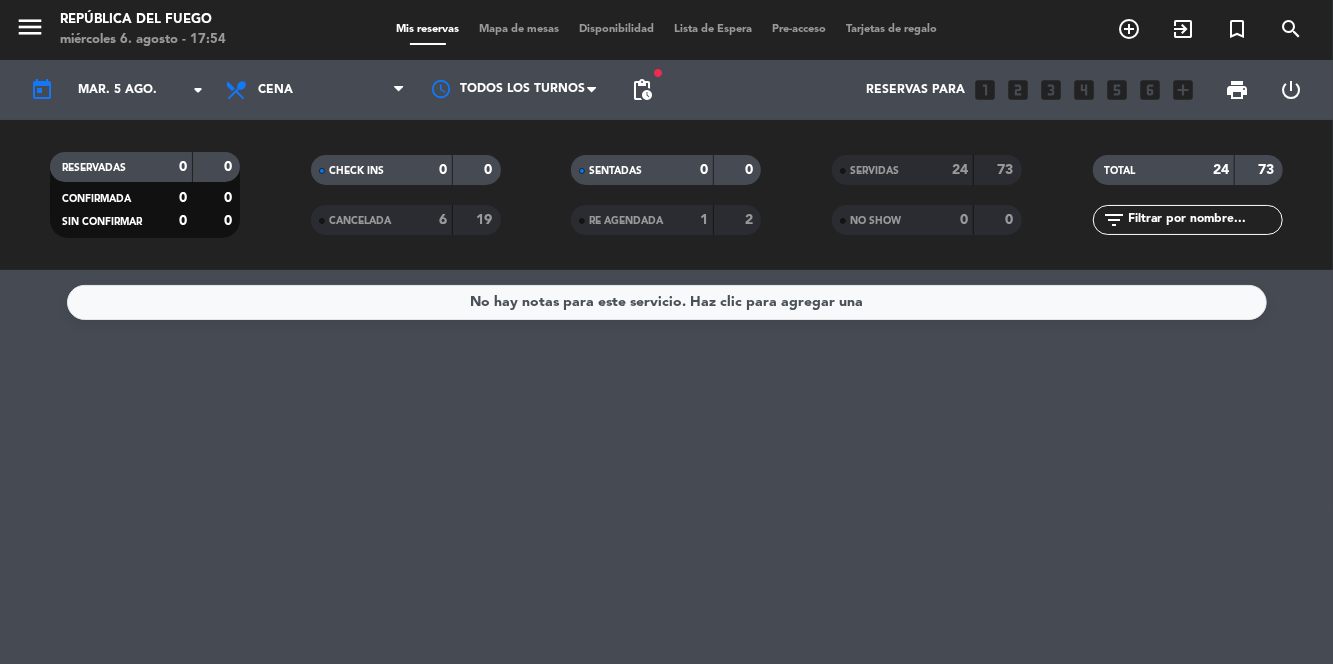 type on "mié. 6 ago." 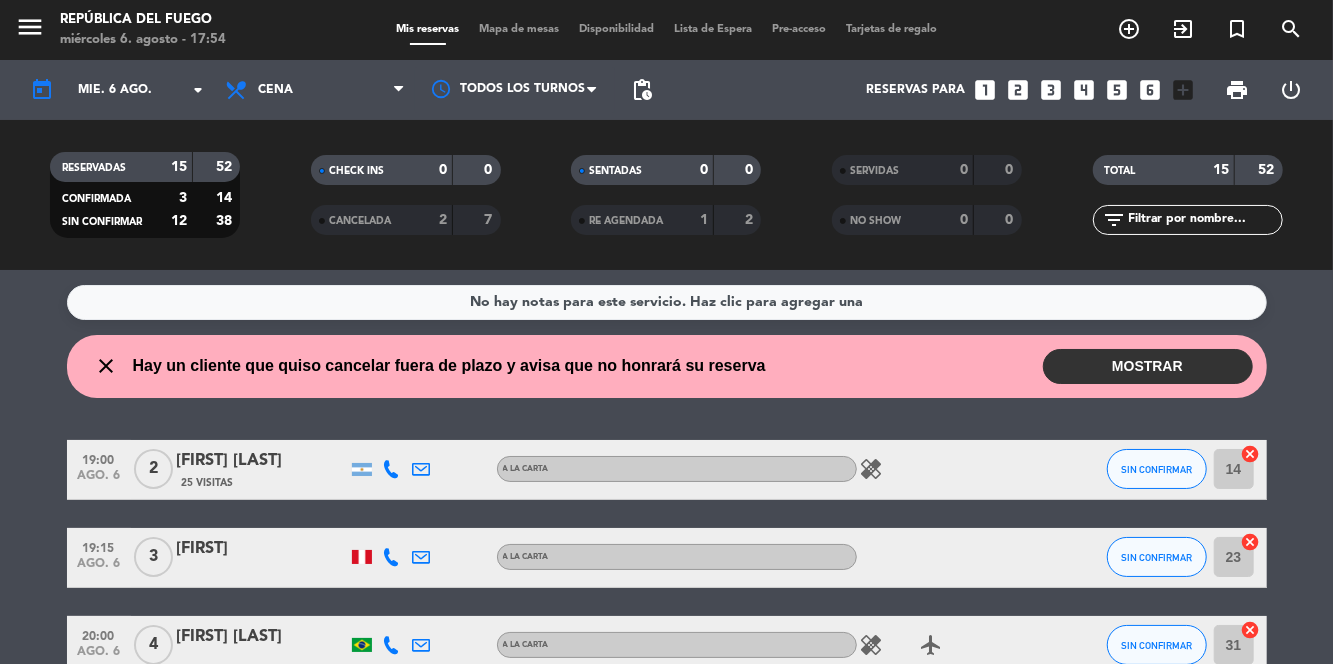 click on "MOSTRAR" at bounding box center [1148, 366] 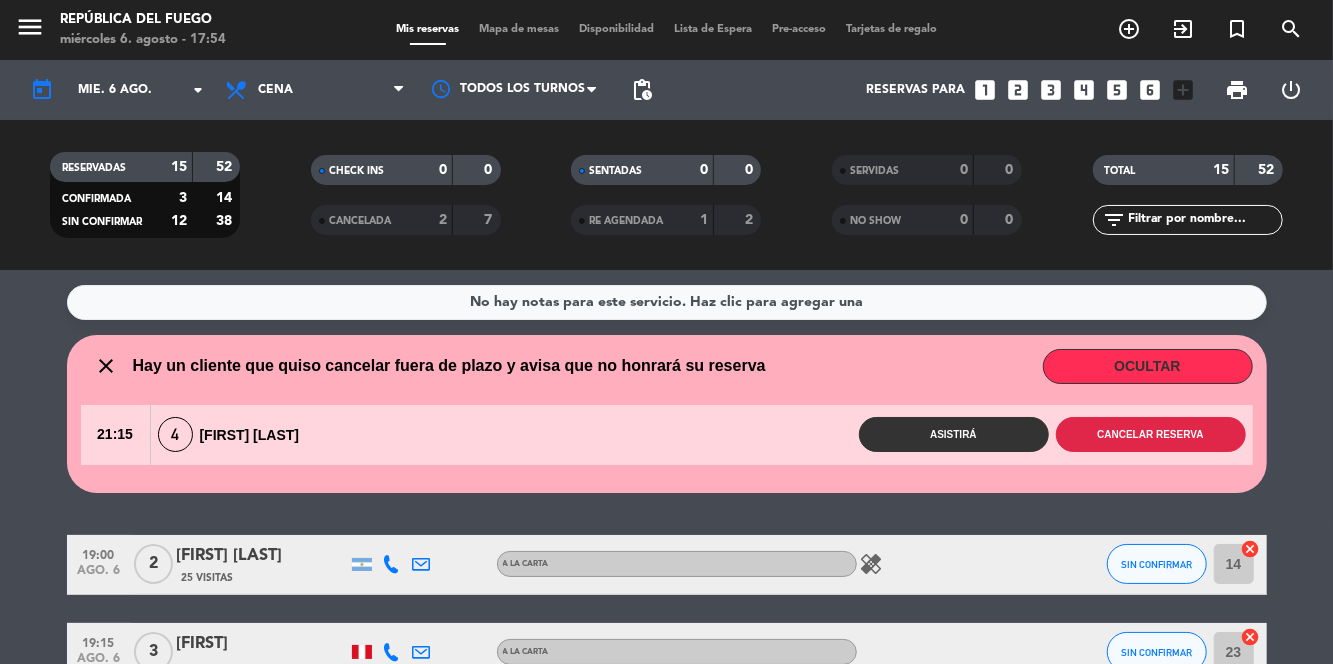 click on "Cancelar reserva" at bounding box center [1151, 434] 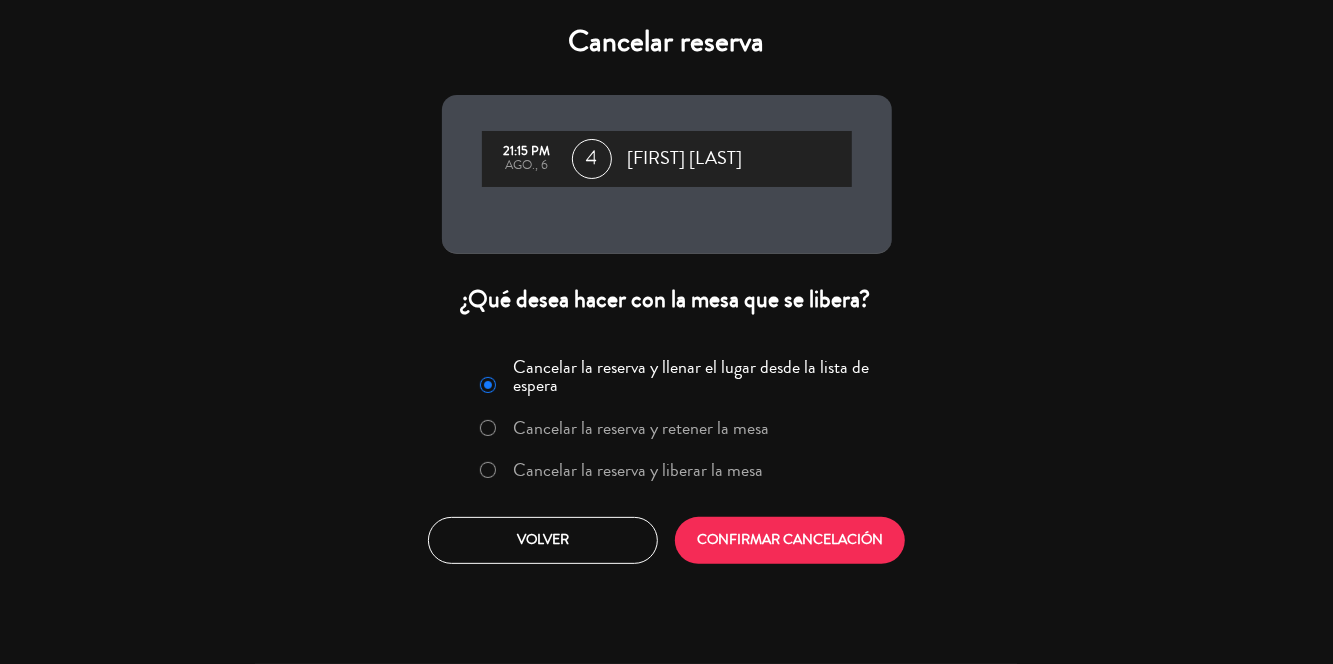 click on "Cancelar la reserva y liberar la mesa" 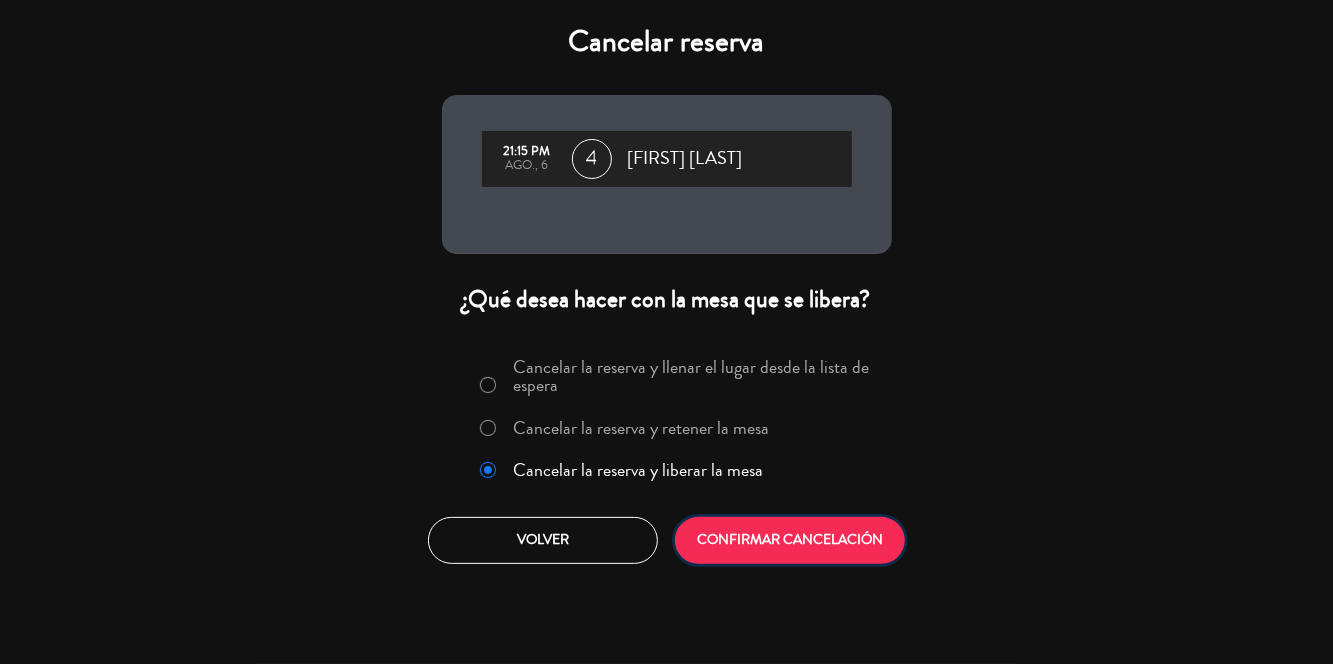 click on "CONFIRMAR CANCELACIÓN" 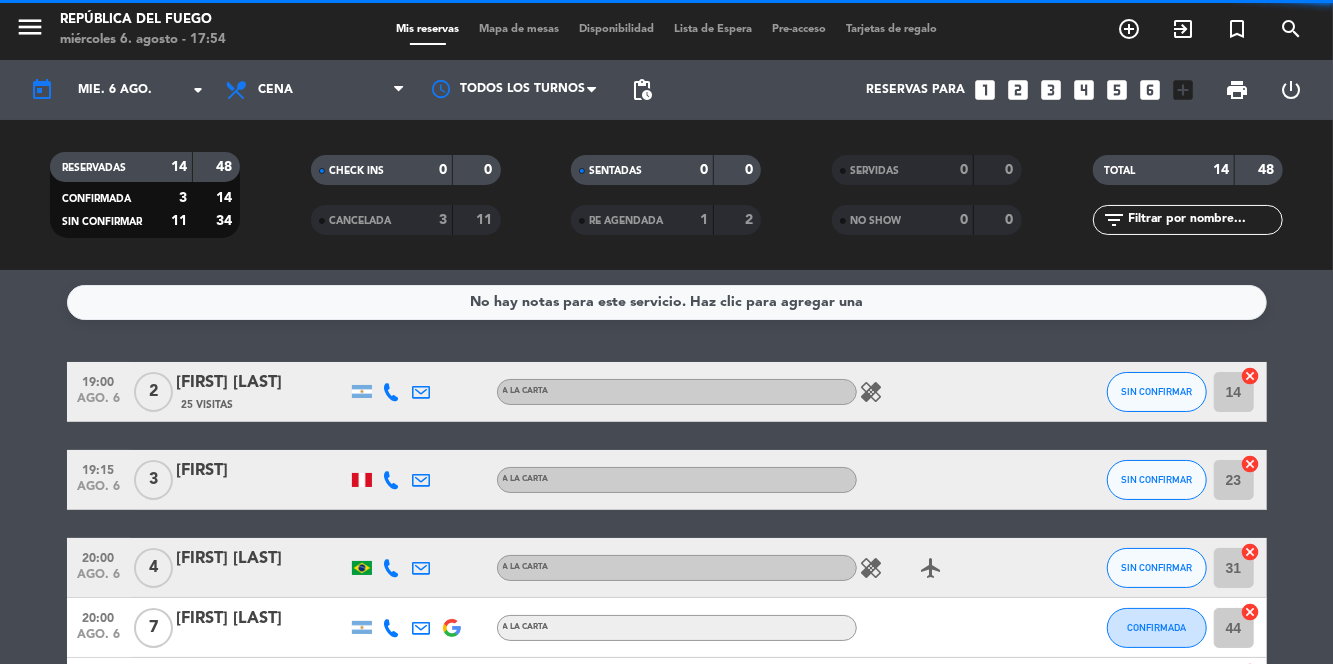 click on "Mapa de mesas" at bounding box center [519, 29] 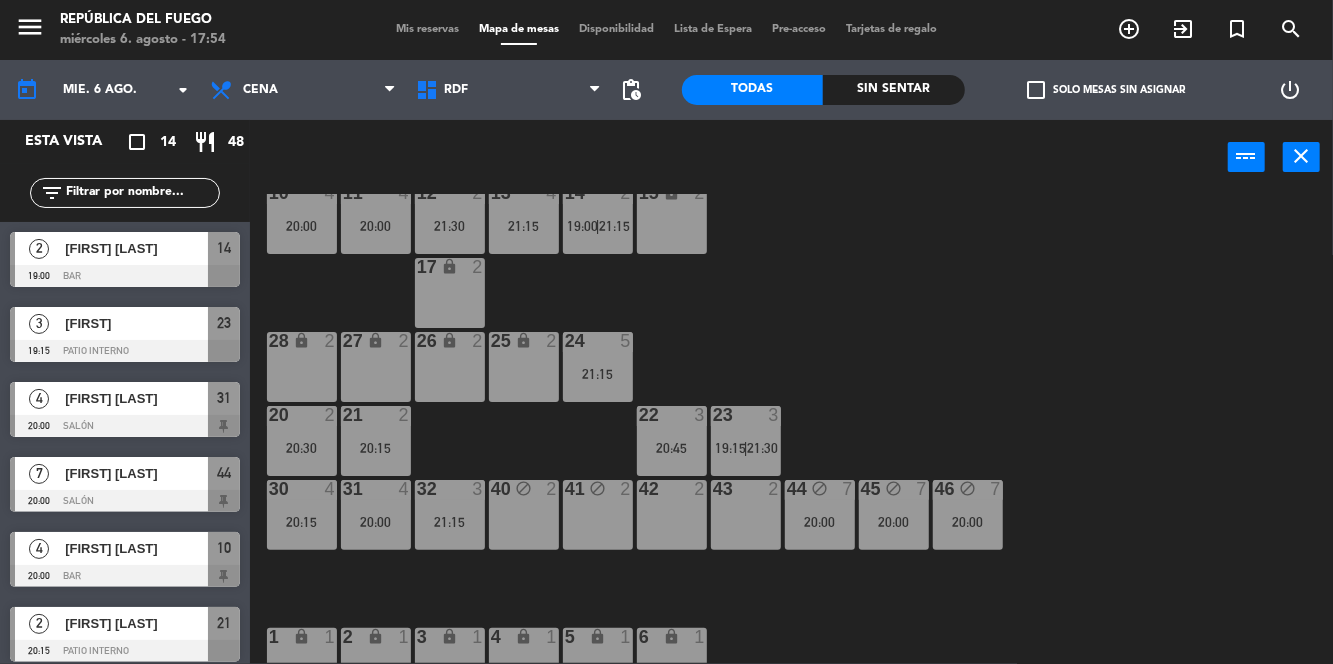 scroll, scrollTop: 0, scrollLeft: 0, axis: both 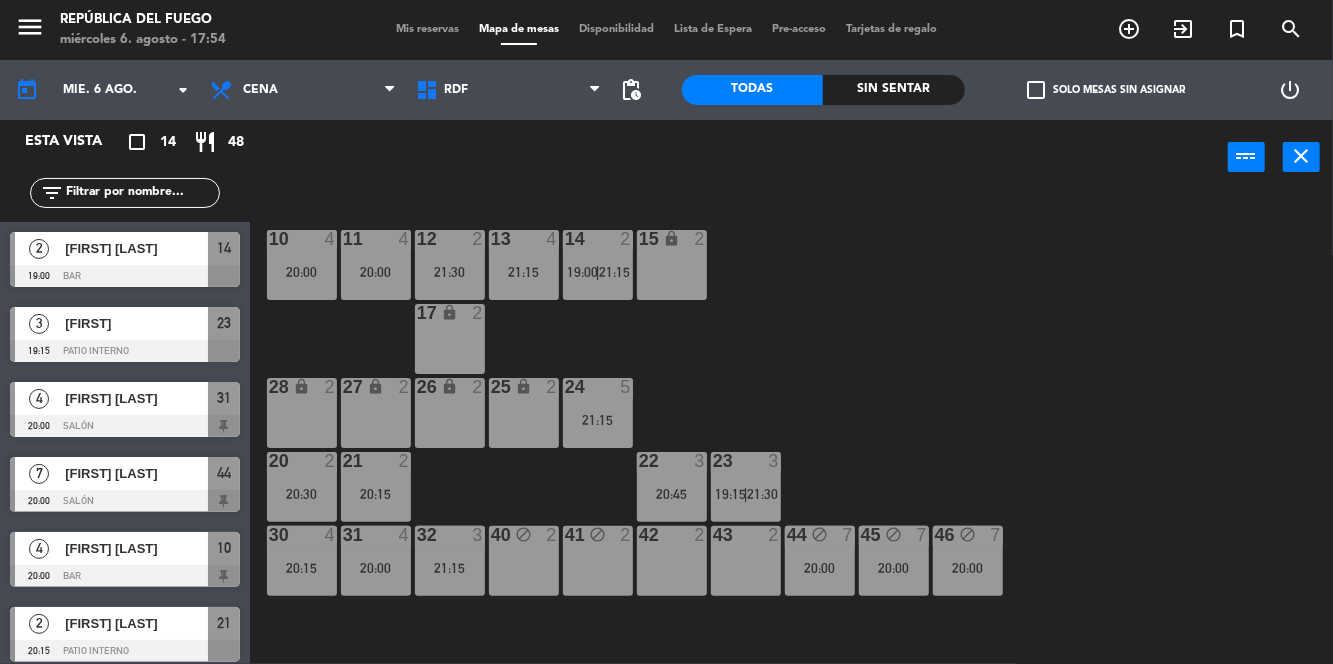 click on "10  4   20:00  11  4   20:00  12  2   21:30  13  4   21:15  14  2   19:00    |    21:15     15 lock  2  17 lock  2  24  5   21:15  25 lock  2  27 lock  2  26 lock  2  28 lock  2  20  2   20:30  21  2   20:15  22  3   20:45  23  3   19:15    |    21:30     30  4   20:15  31  4   20:00  32  3   21:15  40 block  2  41 block  2  42  2  43  2  44 block  7   20:00  45 block  7   20:00  46 block  7   20:00  1 lock  1  2 lock  1  3 lock  1  4 lock  1  5 lock  1  6 lock  1  72 lock  4  70 lock  4  71 lock  4  50 lock  2  51 lock  2  52 lock  2" 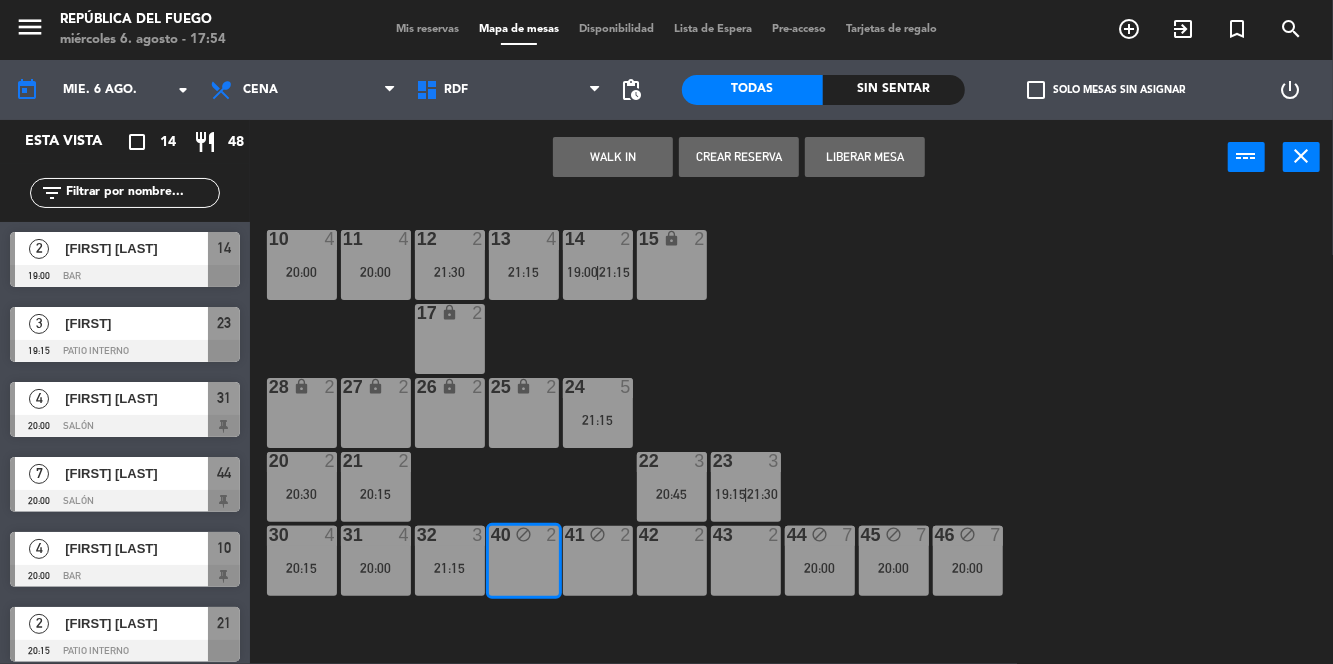 click on "Liberar Mesa" at bounding box center [865, 157] 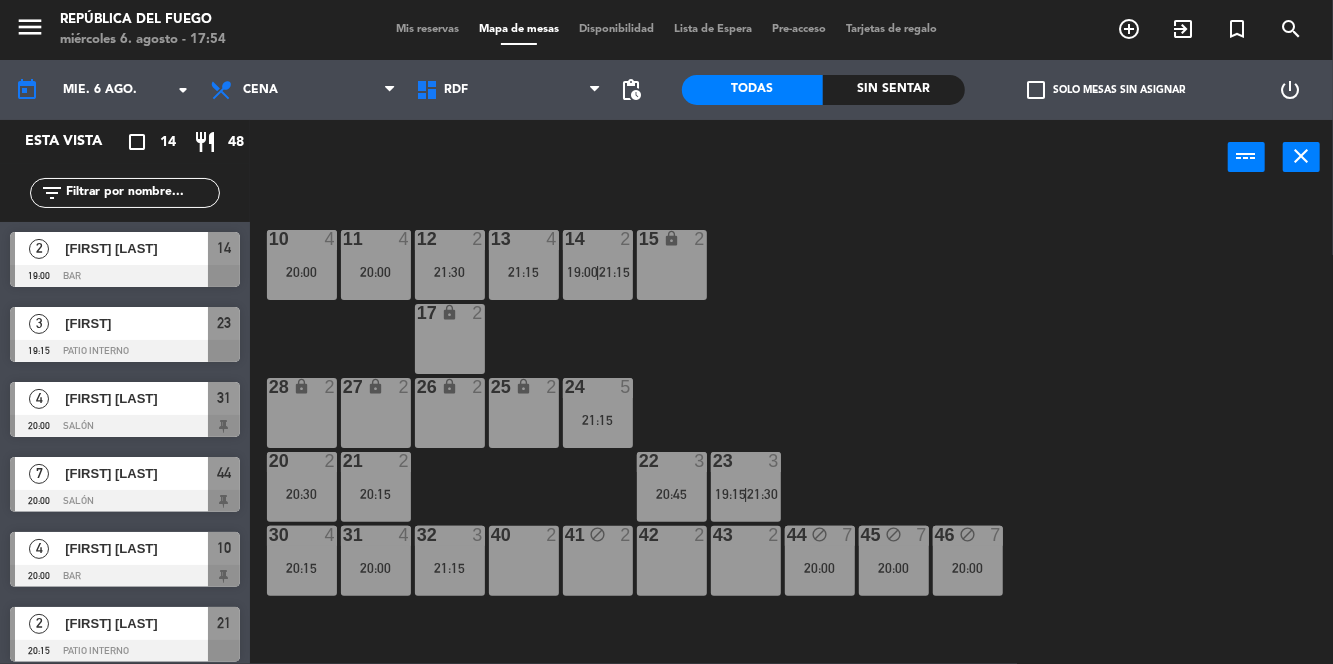 click on "[NUMBER] block [NUMBER]" at bounding box center [598, 561] 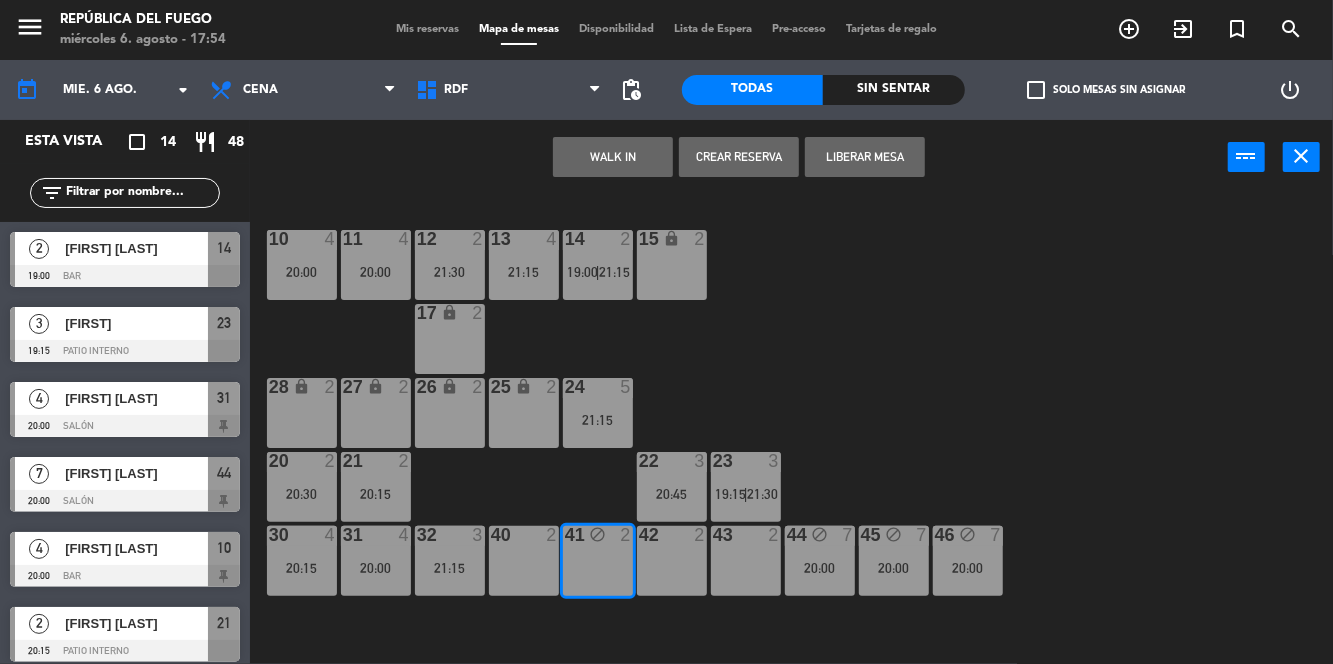 click on "Liberar Mesa" at bounding box center [865, 157] 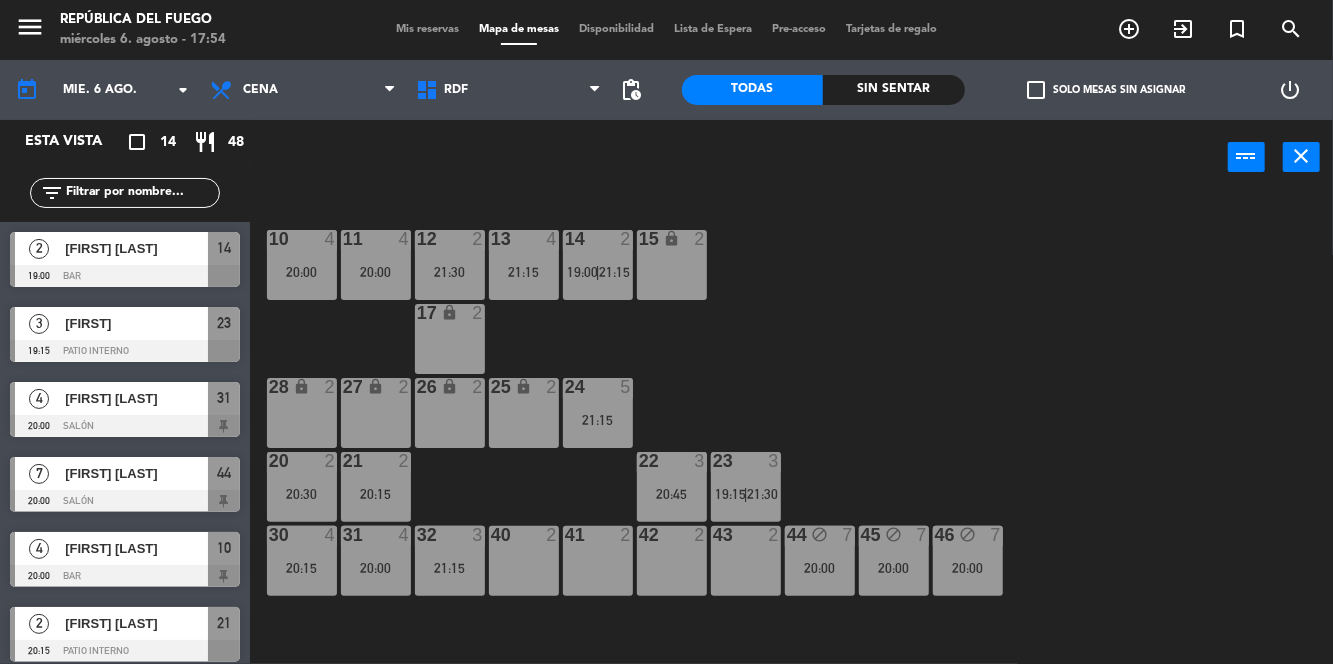 click on "10  4   20:00  11  4   20:00  12  2   21:30  13  4   21:15  14  2   19:00    |    21:15     15 lock  2  17 lock  2  24  5   21:15  25 lock  2  27 lock  2  26 lock  2  28 lock  2  20  2   20:30  21  2   20:15  22  3   20:45  23  3   19:15    |    21:30     30  4   20:15  31  4   20:00  32  3   21:15  40  2  41  2  42  2  43  2  44 block  7   20:00  45 block  7   20:00  46 block  7   20:00  1 lock  1  2 lock  1  3 lock  1  4 lock  1  5 lock  1  6 lock  1  72 lock  4  70 lock  4  71 lock  4  50 lock  2  51 lock  2  52 lock  2" 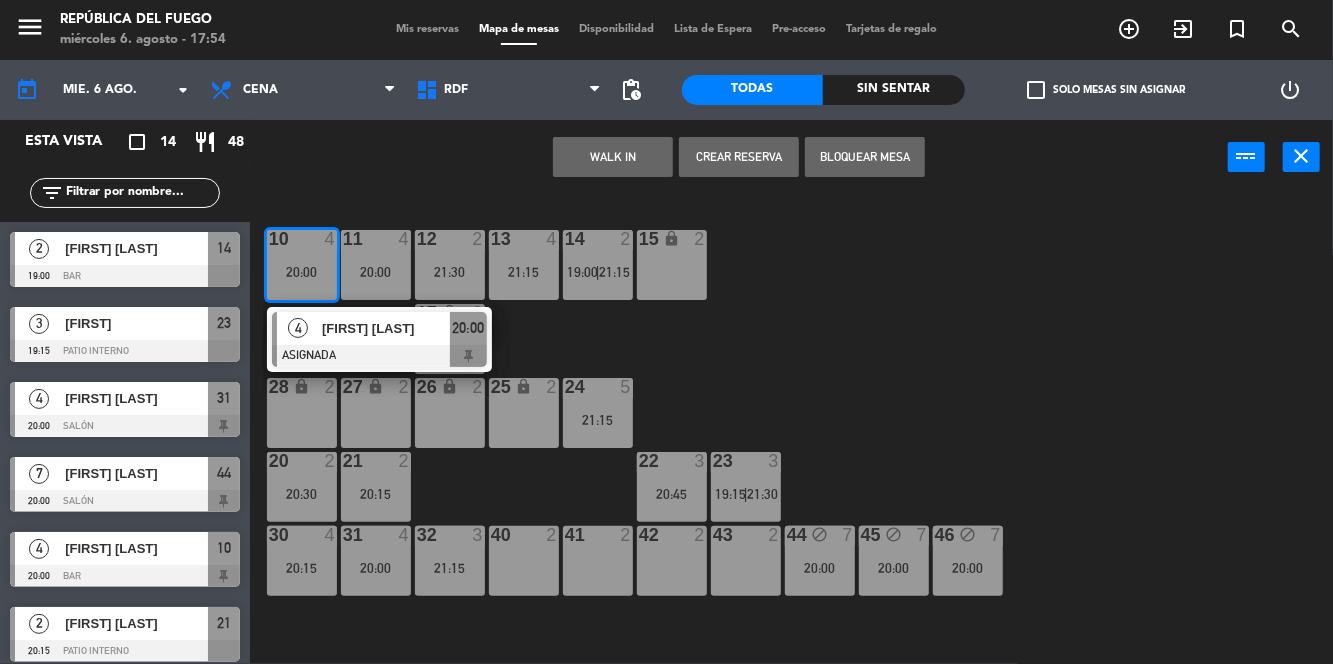 click at bounding box center (379, 356) 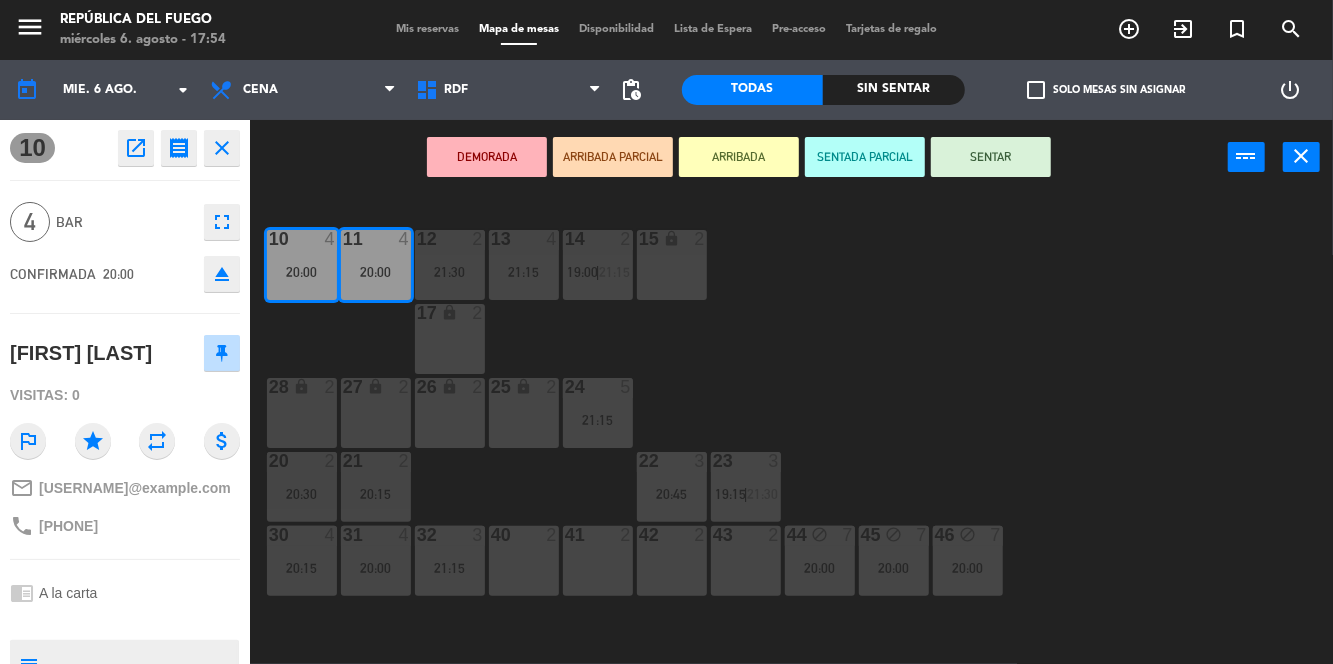 click on "40  2" at bounding box center [524, 561] 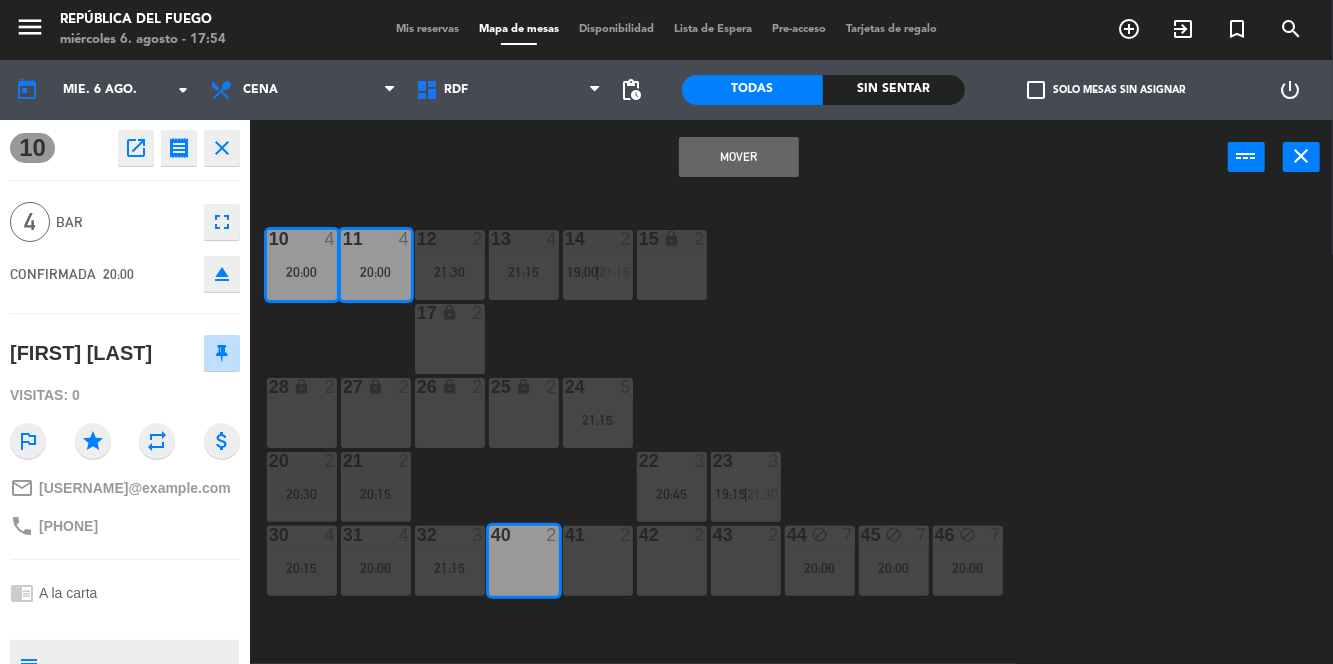 click on "41  2" at bounding box center (598, 561) 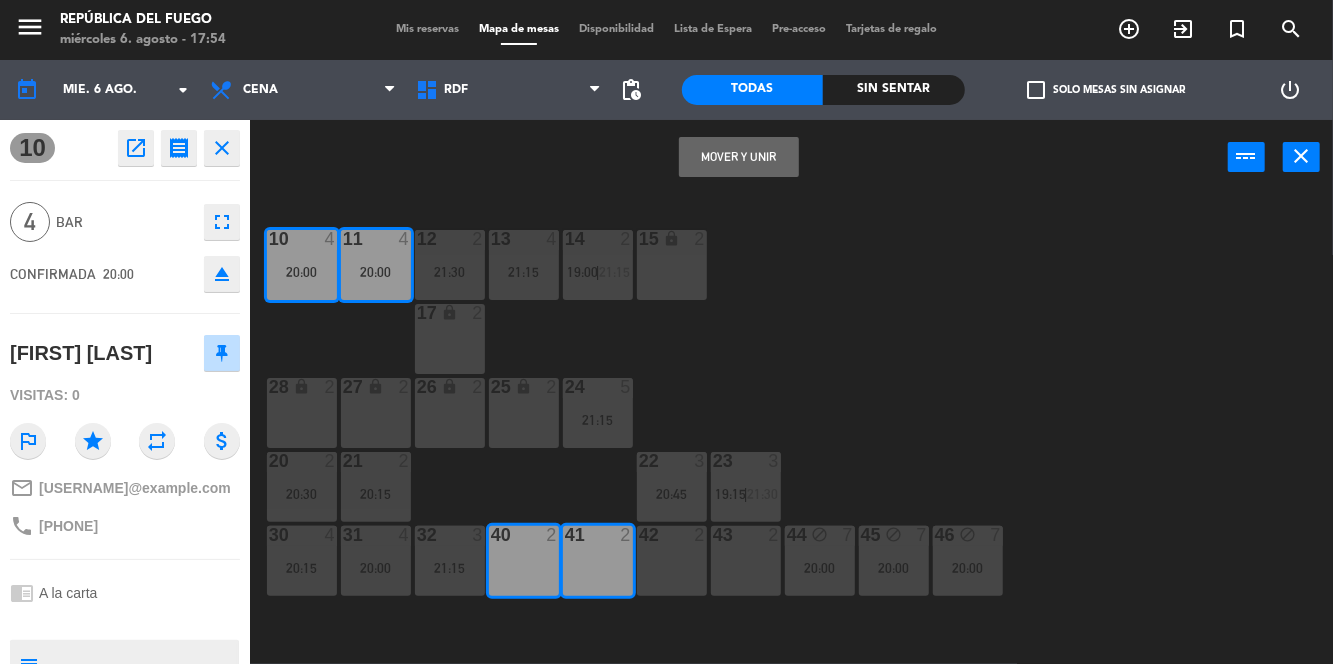 click on "Mover y Unir" at bounding box center (739, 157) 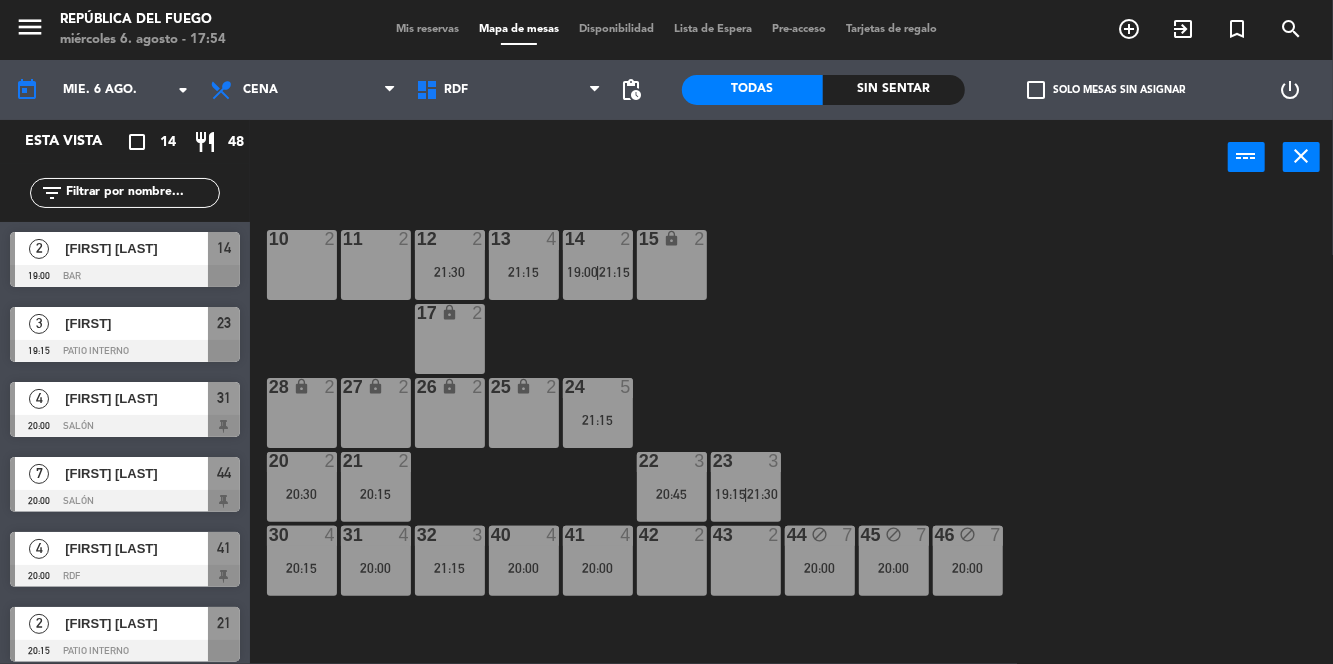 click on "10  2  11  2  12  2   21:30  13  4   21:15  14  2   19:00    |    21:15     15 lock  2  17 lock  2  24  5   21:15  25 lock  2  27 lock  2  26 lock  2  28 lock  2  20  2   20:30  21  2   20:15  22  3   20:45  23  3   19:15    |    21:30     30  4   20:15  31  4   20:00  32  3   21:15  40  4   20:00  41  4   20:00  42  2  43  2  44 block  7   20:00  45 block  7   20:00  46 block  7   20:00  1 lock  1  2 lock  1  3 lock  1  4 lock  1  5 lock  1  6 lock  1  72 lock  4  70 lock  4  71 lock  4  50 lock  2  51 lock  2  52 lock  2" 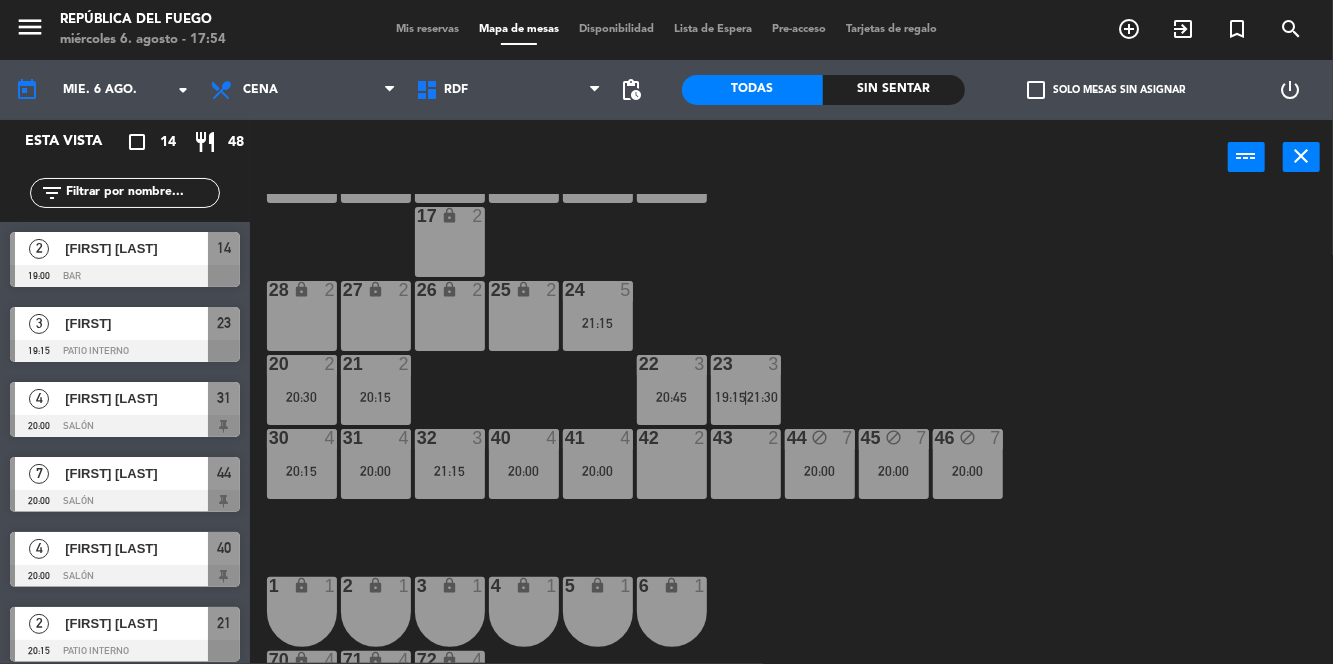 scroll, scrollTop: 0, scrollLeft: 0, axis: both 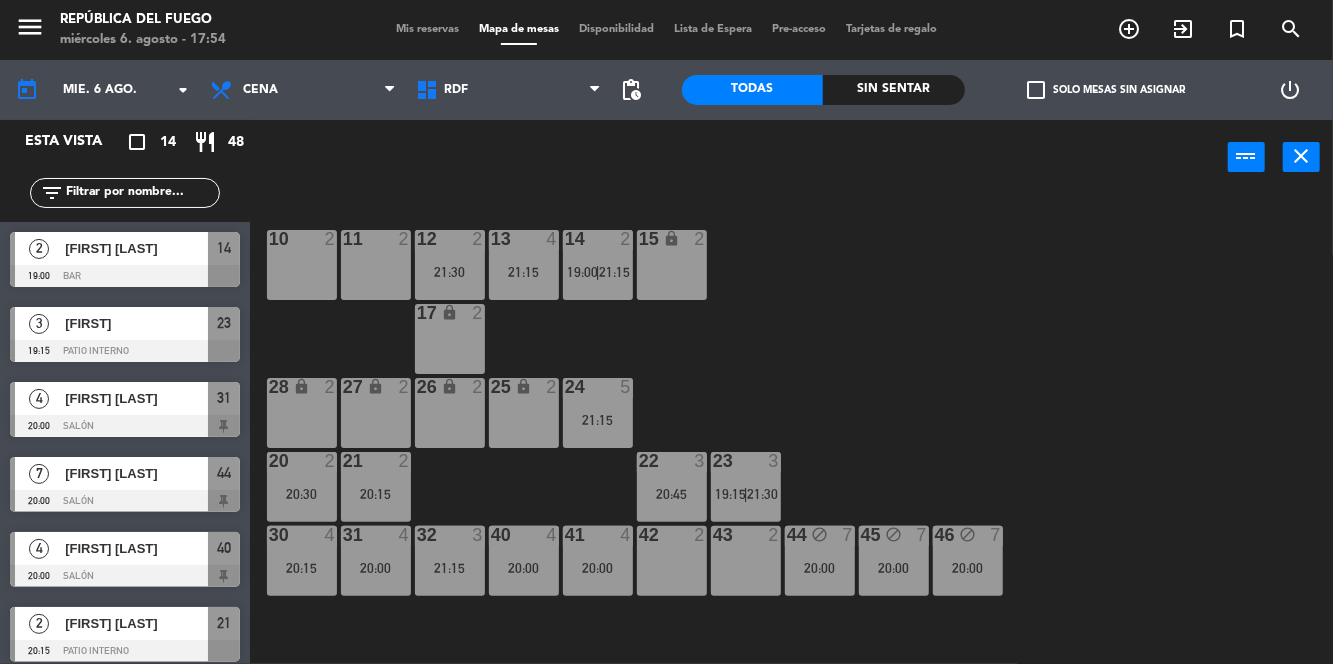 click on "10  2  11  2  12  2   21:30  13  4   21:15  14  2   19:00    |    21:15     15 lock  2  17 lock  2  24  5   21:15  25 lock  2  27 lock  2  26 lock  2  28 lock  2  20  2   20:30  21  2   20:15  22  3   20:45  23  3   19:15    |    21:30     30  4   20:15  31  4   20:00  32  3   21:15  40  4   20:00  41  4   20:00  42  2  43  2  44 block  7   20:00  45 block  7   20:00  46 block  7   20:00  1 lock  1  2 lock  1  3 lock  1  4 lock  1  5 lock  1  6 lock  1  72 lock  4  70 lock  4  71 lock  4  50 lock  2  51 lock  2  52 lock  2" 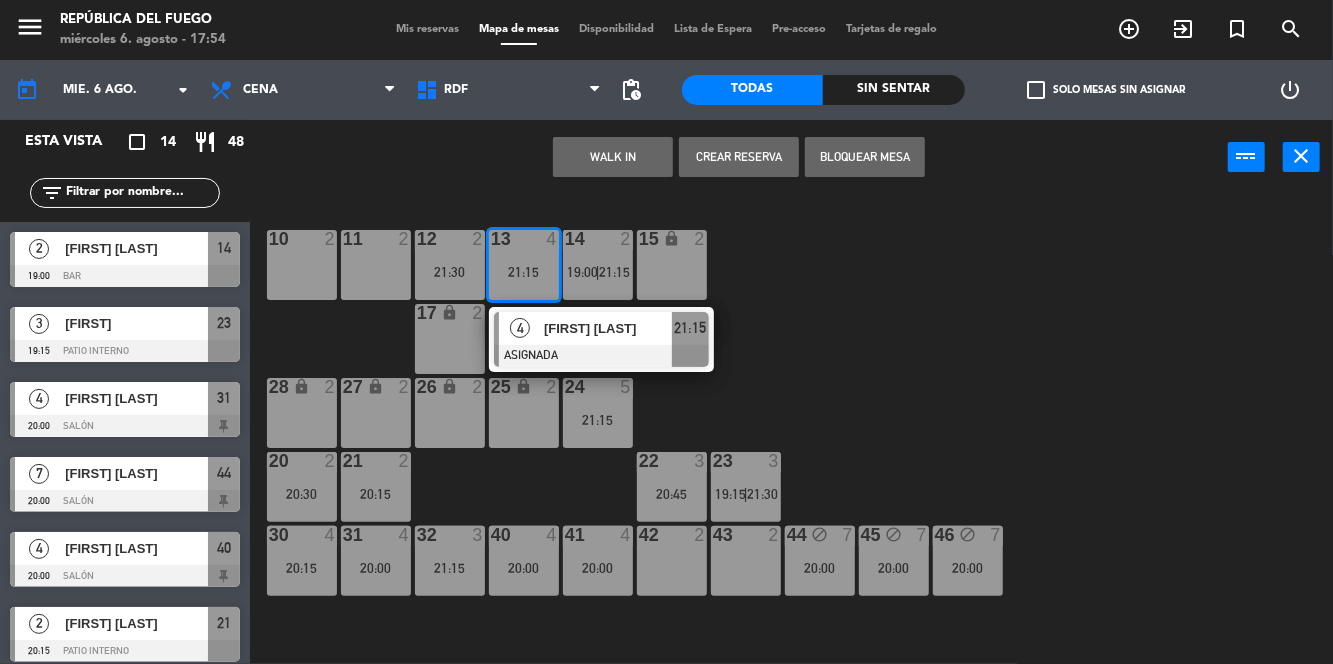 click on "[FIRST] [LAST]" at bounding box center (608, 328) 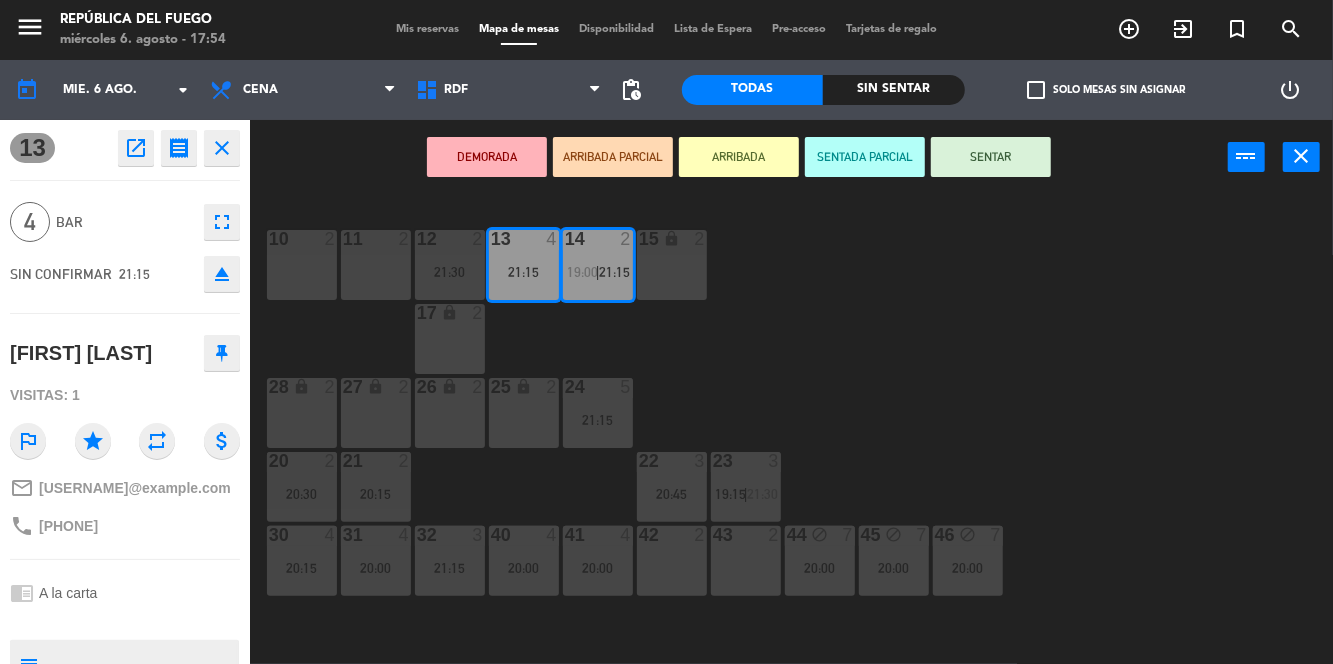 click on "11  2" at bounding box center [376, 265] 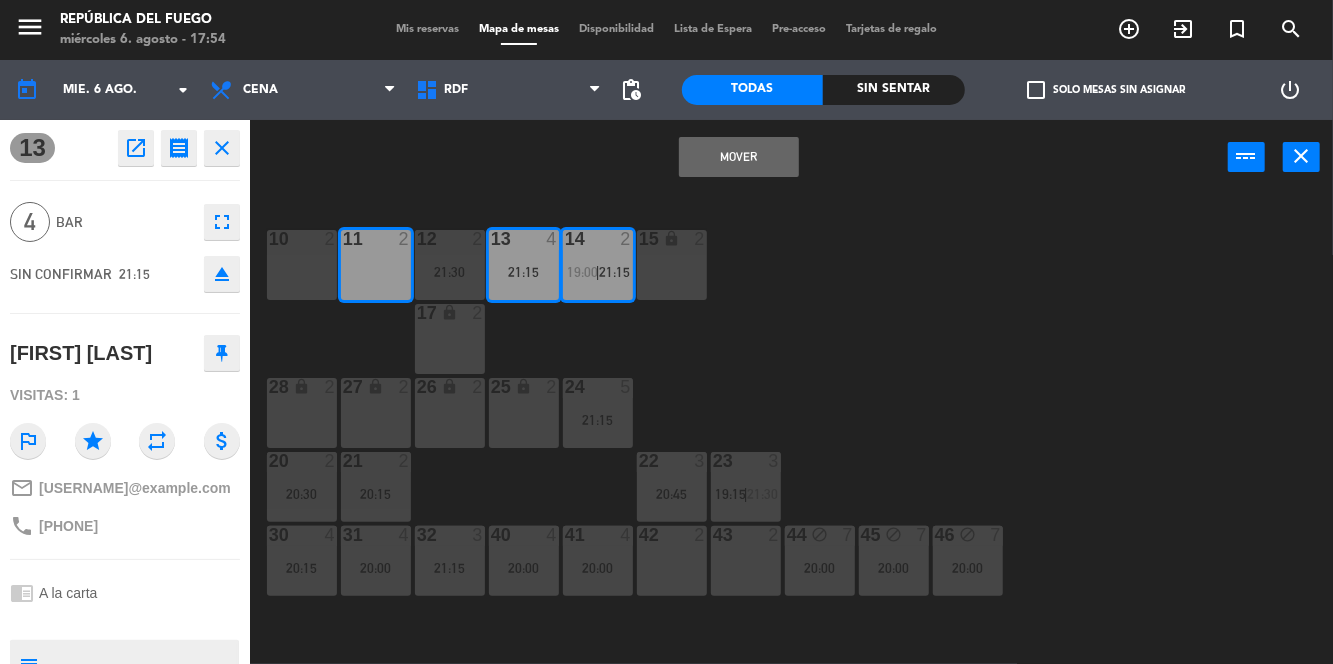 click on "10  2" at bounding box center [302, 265] 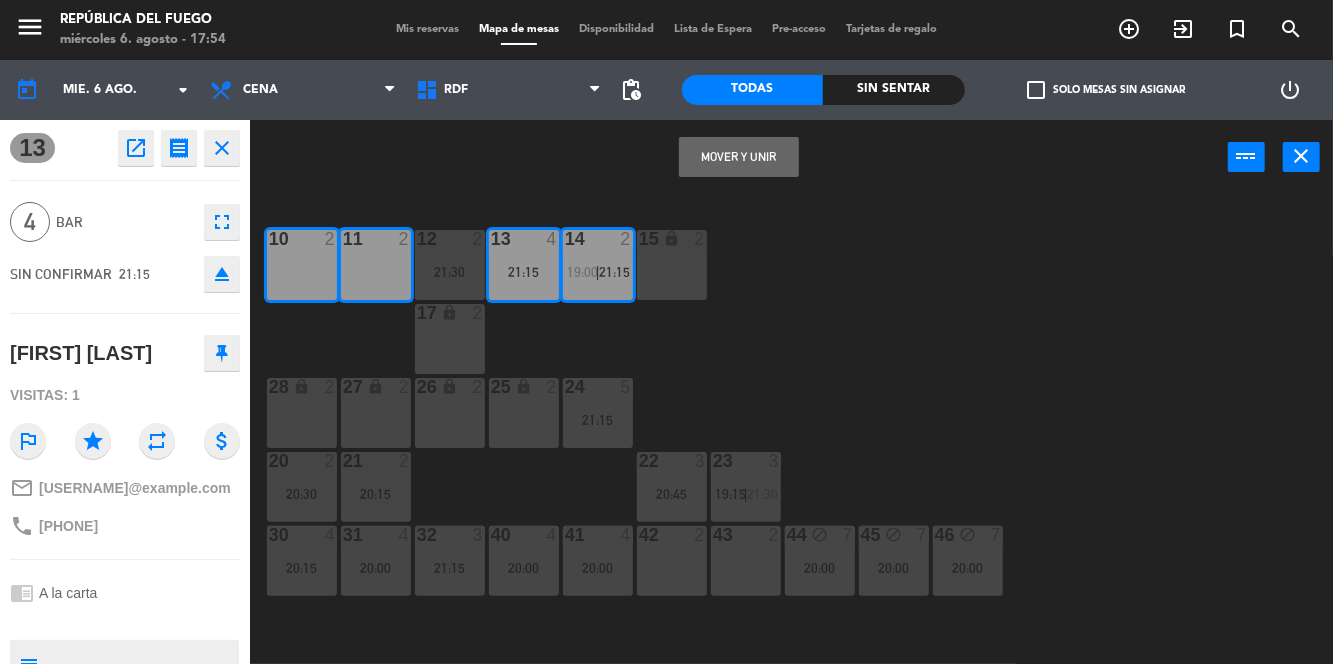 click on "10  2  11  2  12  2   21:30  13  4   21:15  14  2   19:00    |    21:15     15 lock  2  17 lock  2  24  5   21:15  25 lock  2  27 lock  2  26 lock  2  28 lock  2  20  2   20:30  21  2   20:15  22  3   20:45  23  3   19:15    |    21:30     30  4   20:15  31  4   20:00  32  3   21:15  40  4   20:00  41  4   20:00  42  2  43  2  44 block  7   20:00  45 block  7   20:00  46 block  7   20:00  1 lock  1  2 lock  1  3 lock  1  4 lock  1  5 lock  1  6 lock  1  72 lock  4  70 lock  4  71 lock  4  50 lock  2  51 lock  2  52 lock  2" 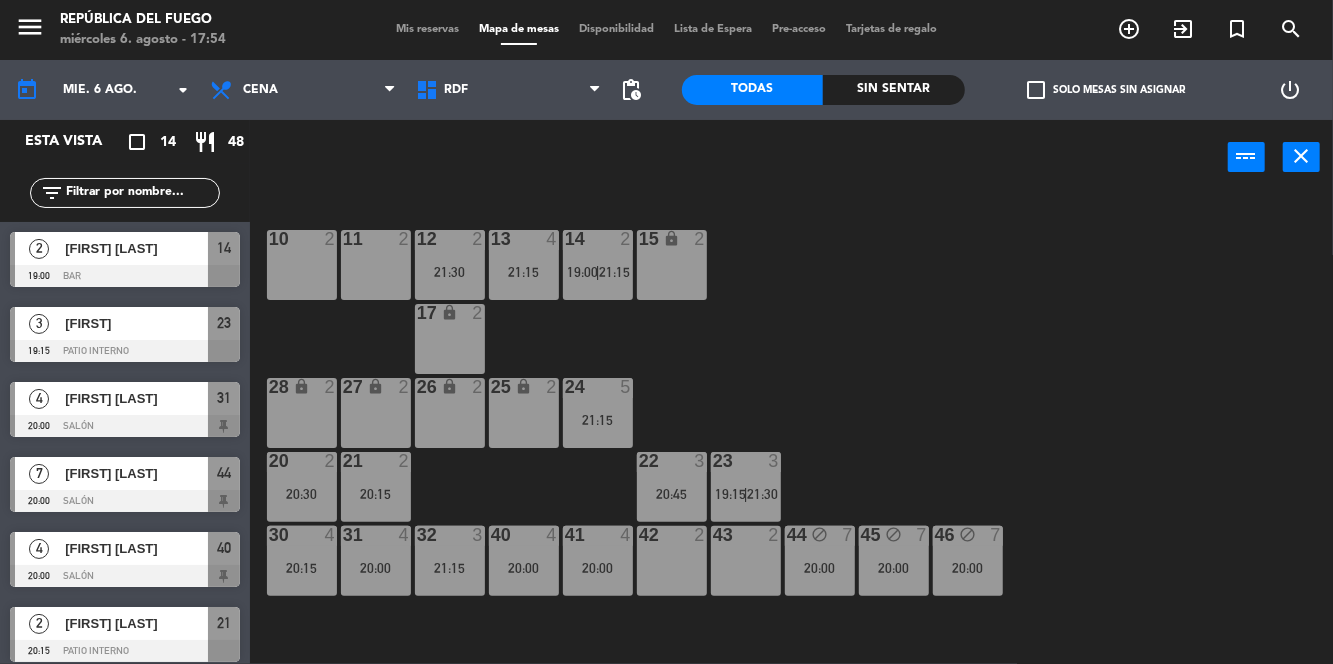 scroll, scrollTop: 0, scrollLeft: 0, axis: both 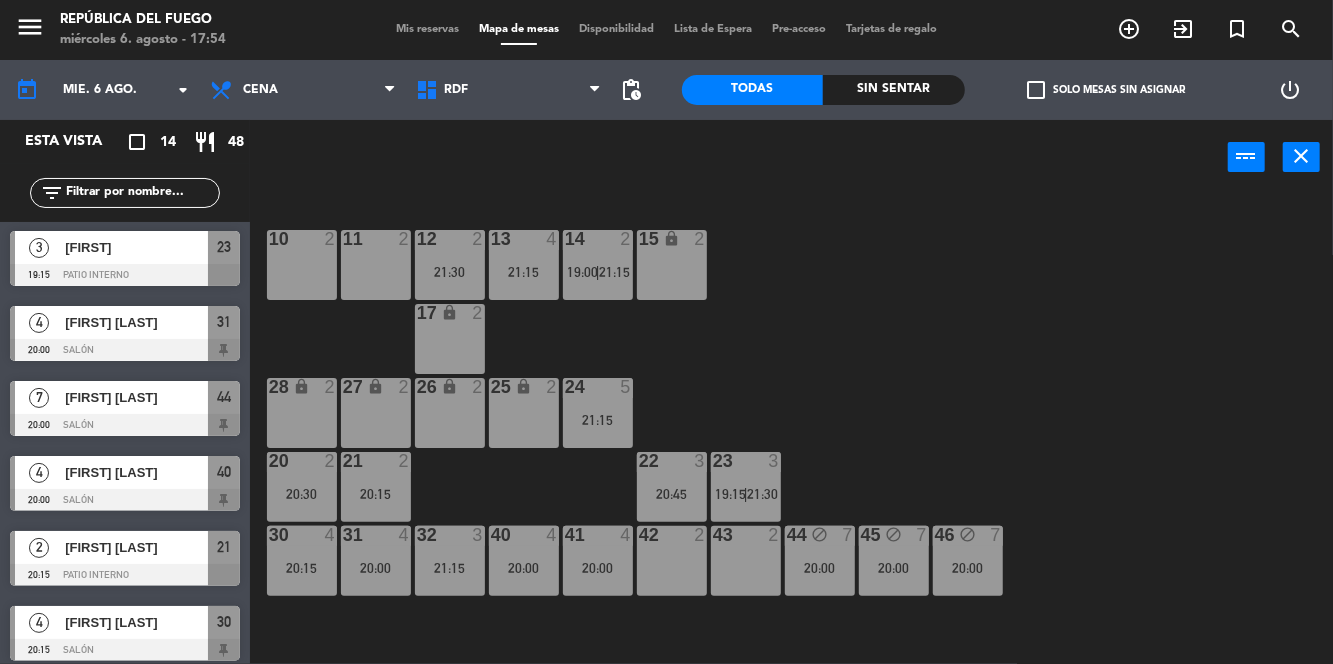 click on "10  2  11  2  12  2   21:30  13  4   21:15  14  2   19:00    |    21:15     15 lock  2  17 lock  2  24  5   21:15  25 lock  2  27 lock  2  26 lock  2  28 lock  2  20  2   20:30  21  2   20:15  22  3   20:45  23  3   19:15    |    21:30     30  4   20:15  31  4   20:00  32  3   21:15  40  4   20:00  41  4   20:00  42  2  43  2  44 block  7   20:00  45 block  7   20:00  46 block  7   20:00  1 lock  1  2 lock  1  3 lock  1  4 lock  1  5 lock  1  6 lock  1  72 lock  4  70 lock  4  71 lock  4  50 lock  2  51 lock  2  52 lock  2" 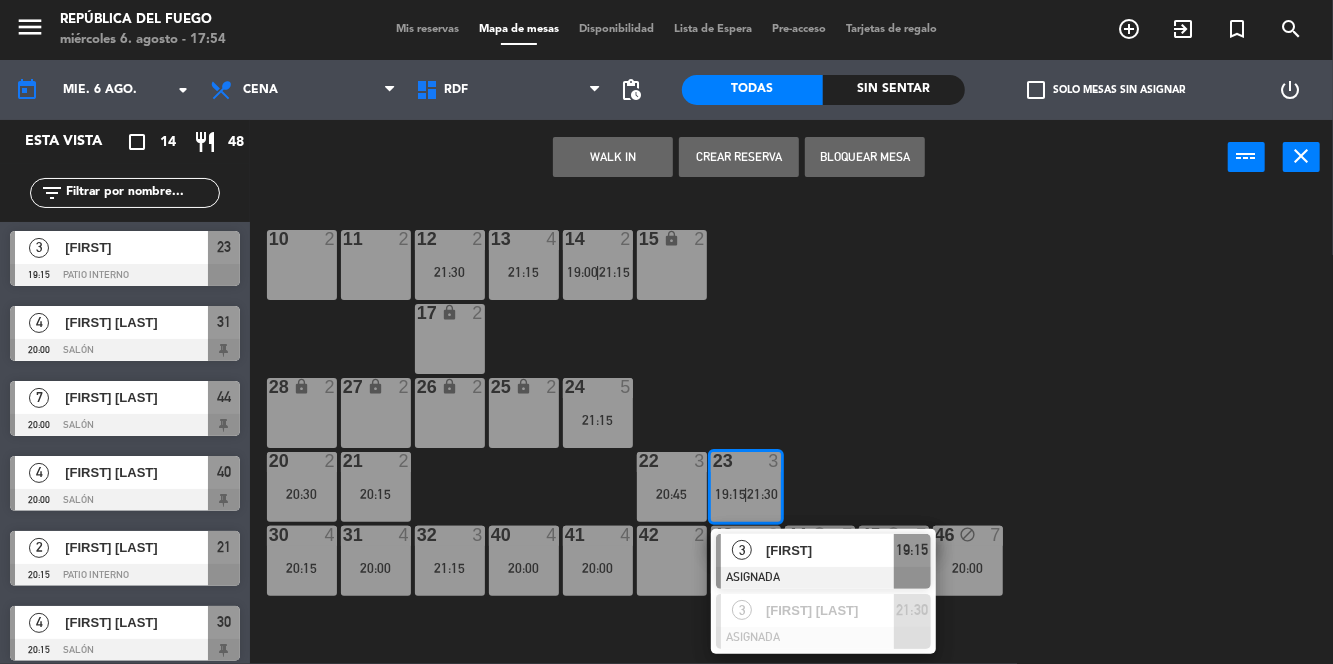 click on "[FIRST]" at bounding box center (830, 550) 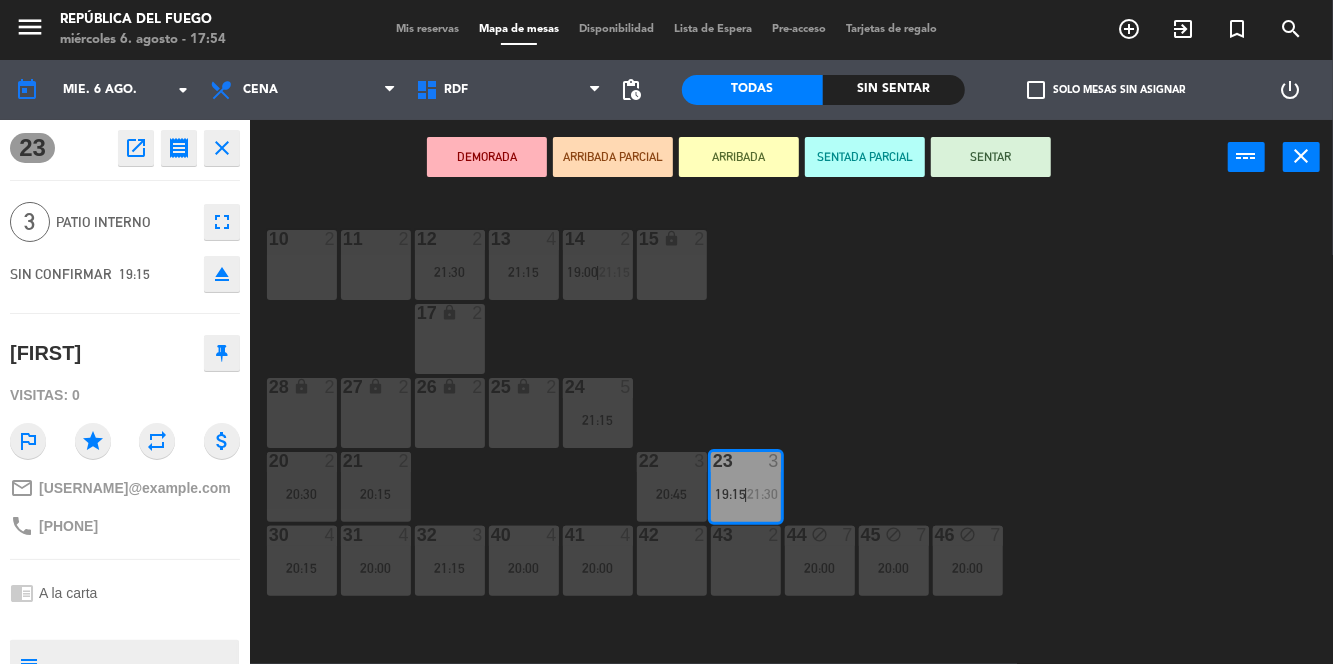 click on "11  2" at bounding box center [376, 265] 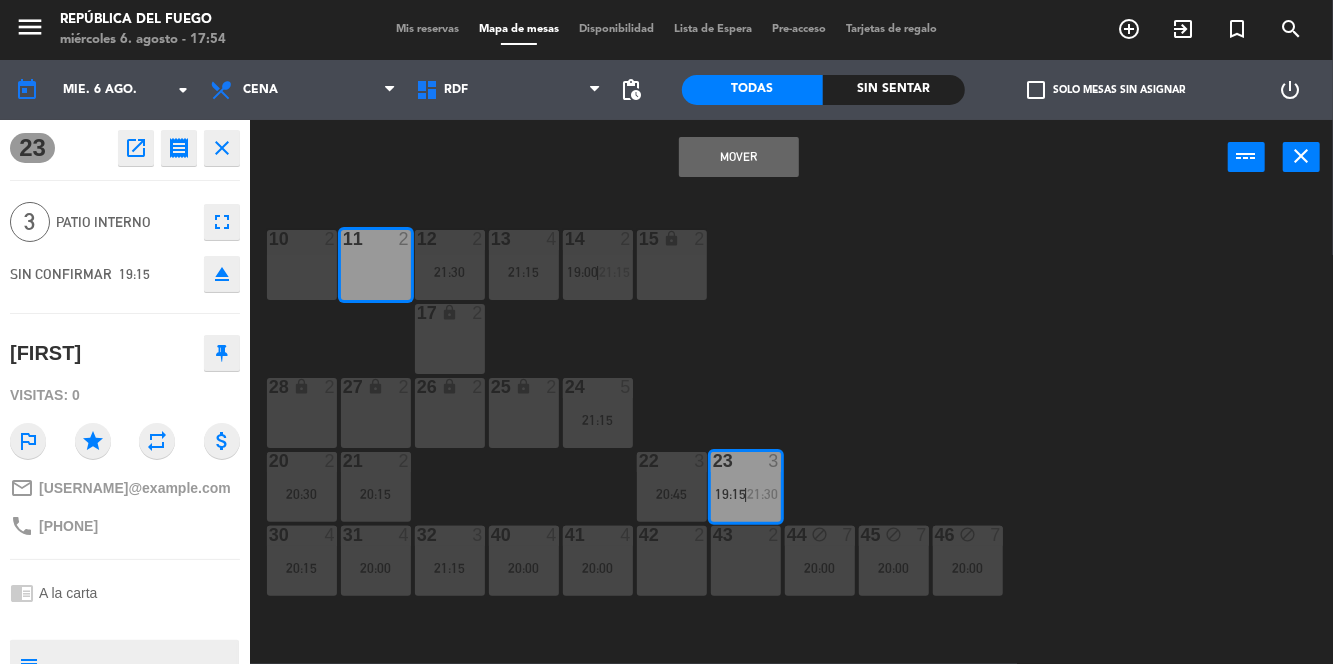 click on "10  2" at bounding box center (302, 265) 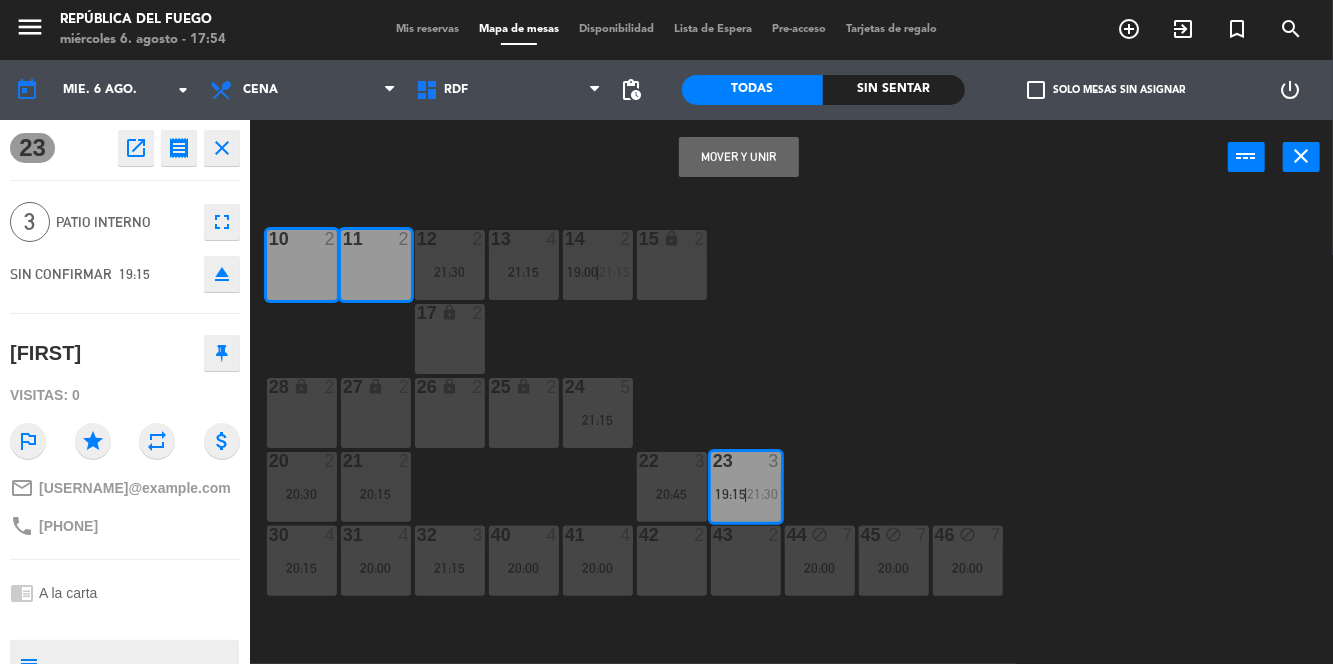click on "Mover y Unir" at bounding box center (739, 157) 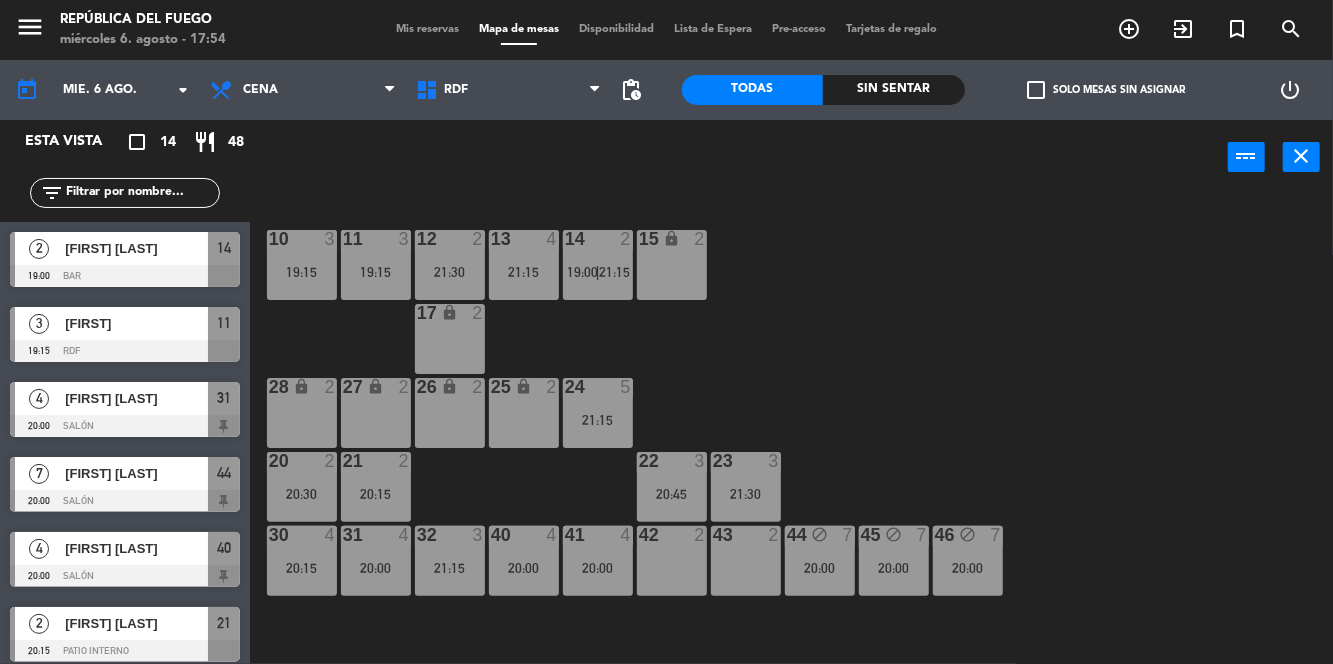 click on "10  3   19:15  11  3   19:15  12  2   21:30  13  4   21:15  14  2   19:00    |    21:15     15 lock  2  17 lock  2  24  5   21:15  25 lock  2  27 lock  2  26 lock  2  28 lock  2  20  2   20:30  21  2   20:15  22  3   20:45  23  3   21:30  30  4   20:15  31  4   20:00  32  3   21:15  40  4   20:00  41  4   20:00  42  2  43  2  44 block  7   20:00  45 block  7   20:00  46 block  7   20:00  1 lock  1  2 lock  1  3 lock  1  4 lock  1  5 lock  1  6 lock  1  72 lock  4  70 lock  4  71 lock  4  50 lock  2  51 lock  2  52 lock  2" 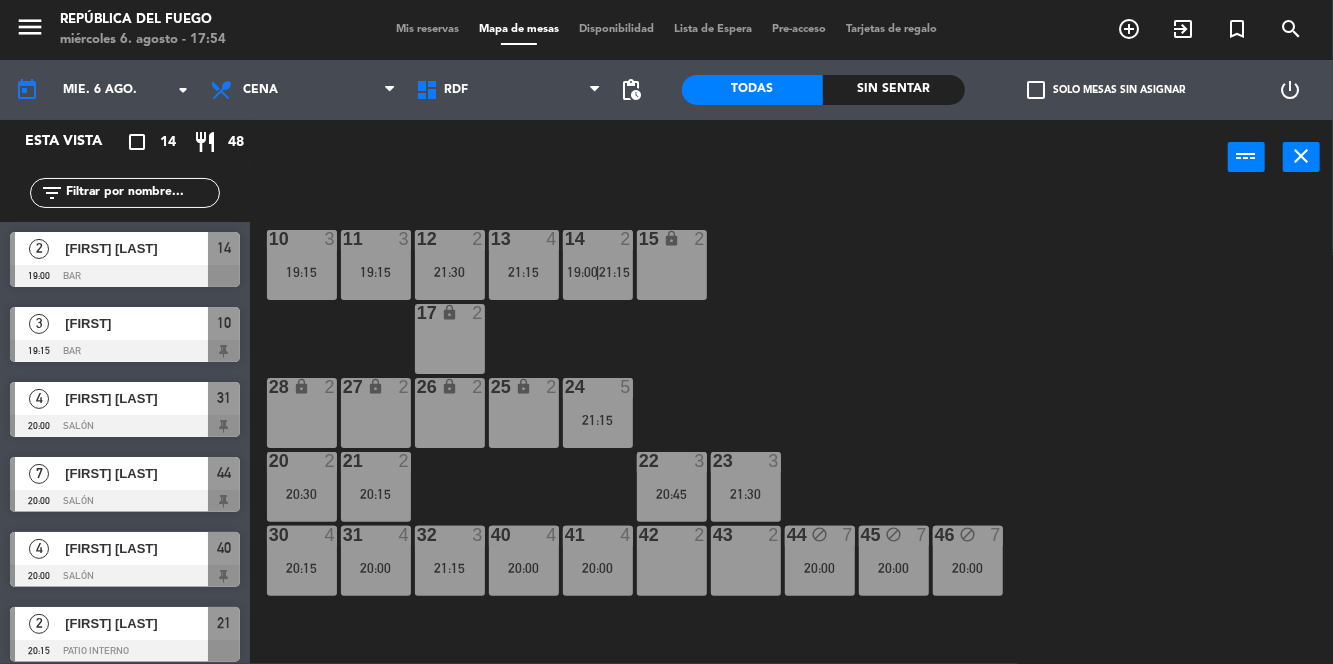click on "10  3   19:15  11  3   19:15  12  2   21:30  13  4   21:15  14  2   19:00    |    21:15     15 lock  2  17 lock  2  24  5   21:15  25 lock  2  27 lock  2  26 lock  2  28 lock  2  20  2   20:30  21  2   20:15  22  3   20:45  23  3   21:30  30  4   20:15  31  4   20:00  32  3   21:15  40  4   20:00  41  4   20:00  42  2  43  2  44 block  7   20:00  45 block  7   20:00  46 block  7   20:00  1 lock  1  2 lock  1  3 lock  1  4 lock  1  5 lock  1  6 lock  1  72 lock  4  70 lock  4  71 lock  4  50 lock  2  51 lock  2  52 lock  2" 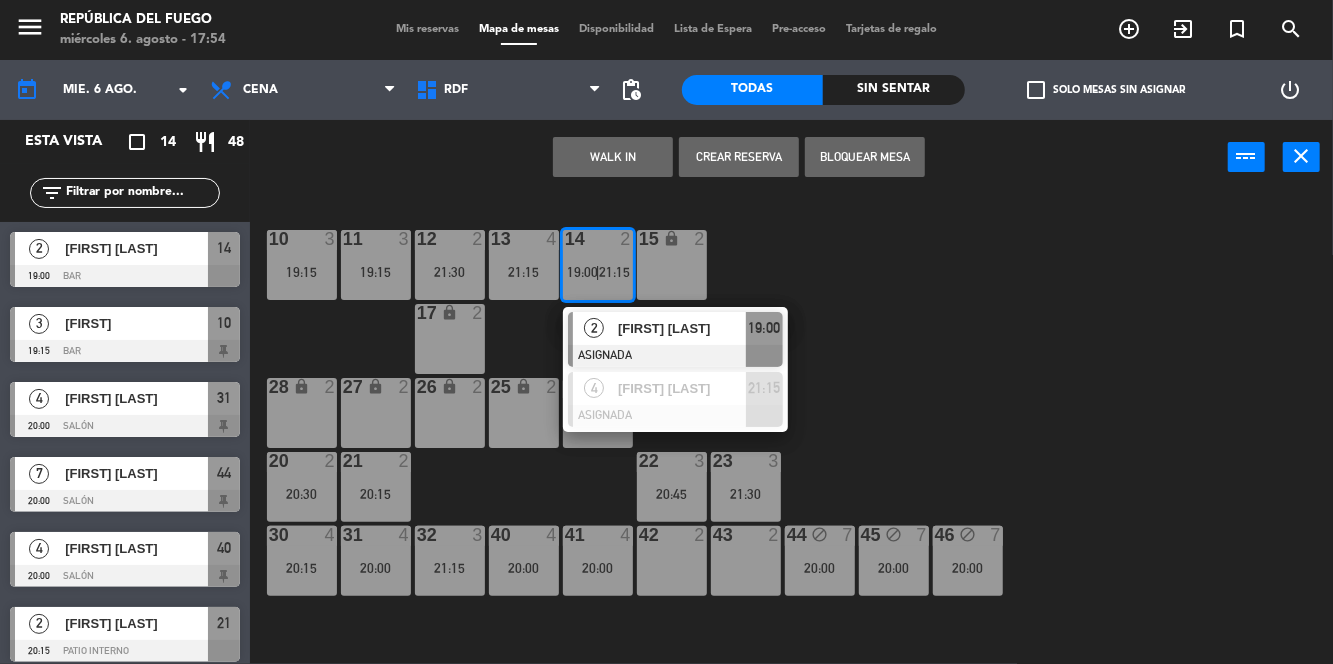 click on "42  2" at bounding box center (672, 561) 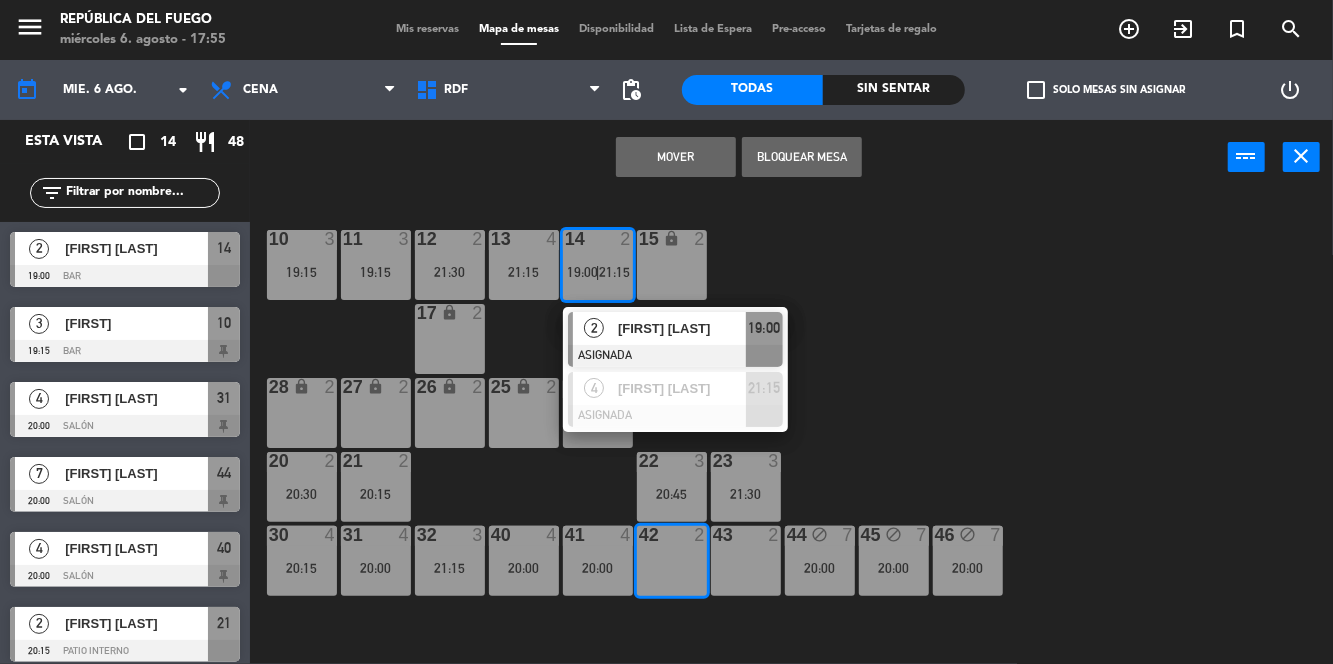 click on "Mover" at bounding box center [676, 157] 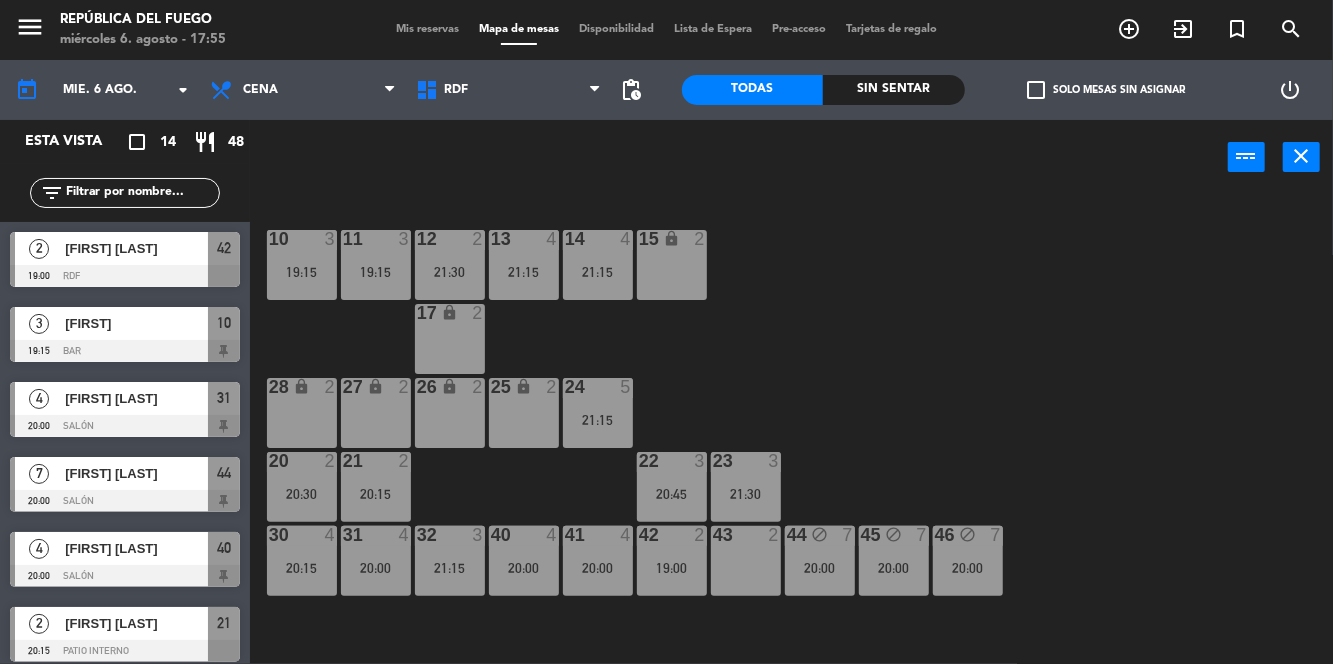 click on "21:30" at bounding box center (450, 272) 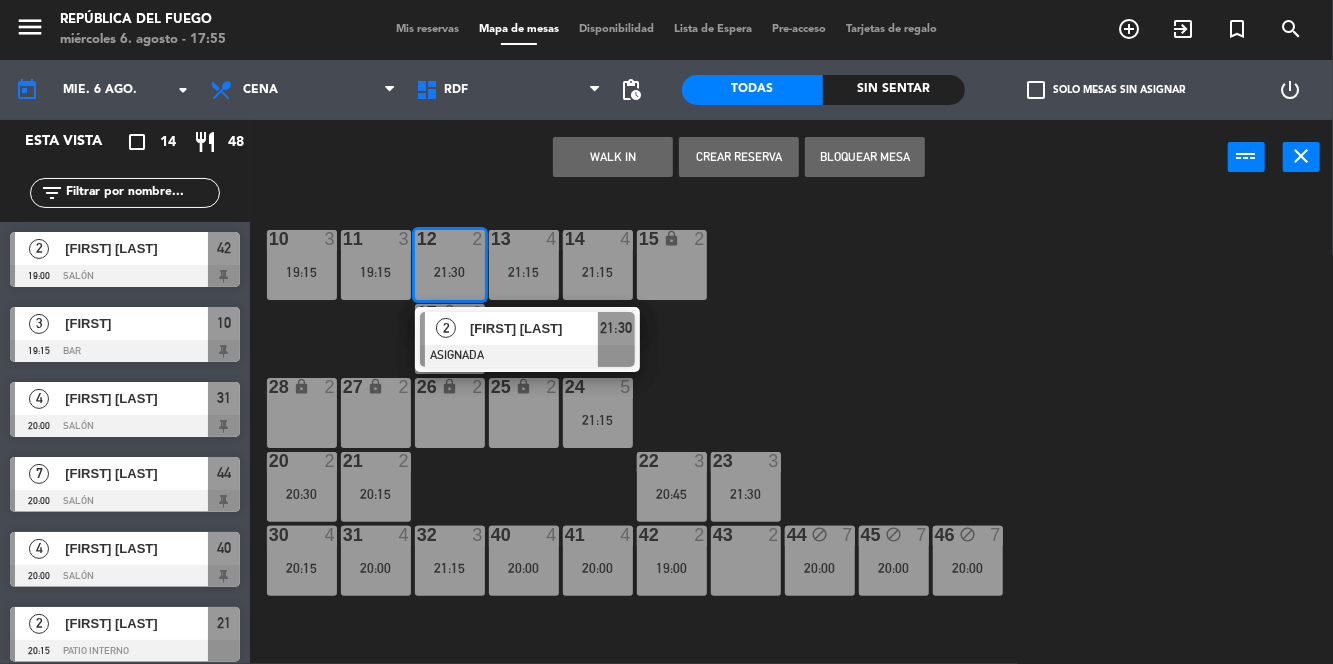 click on "43  2" at bounding box center (746, 561) 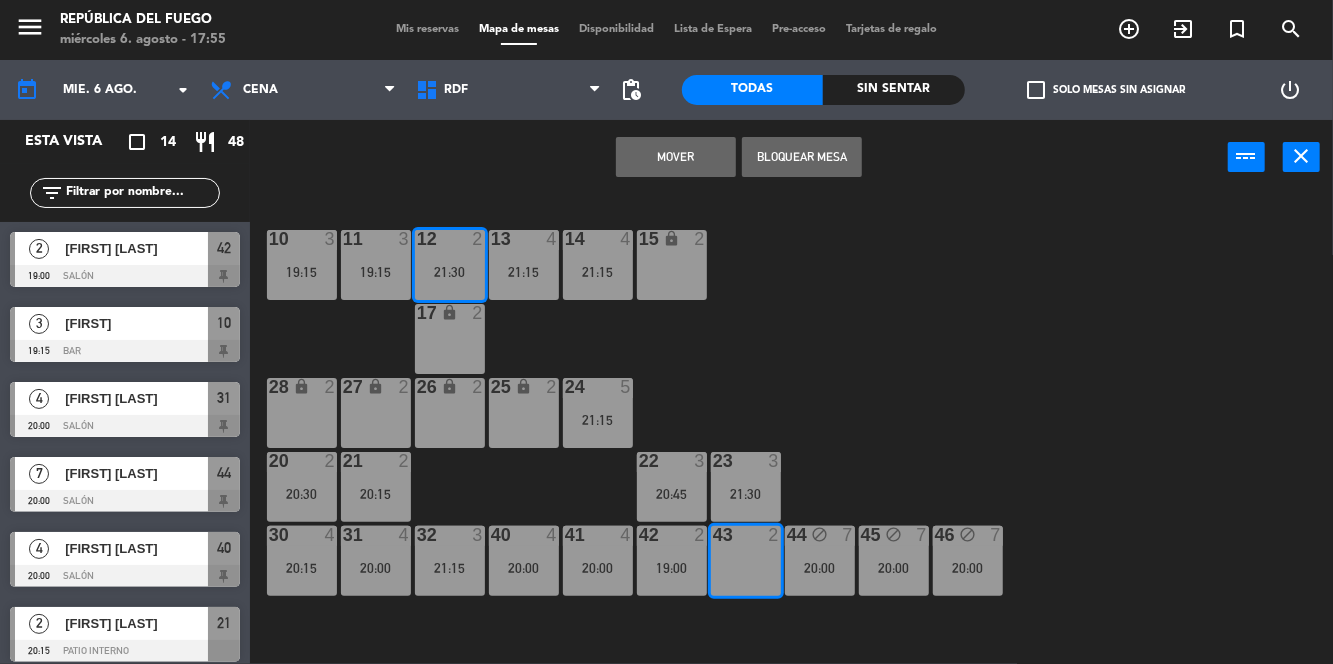 click on "Mover" at bounding box center (676, 157) 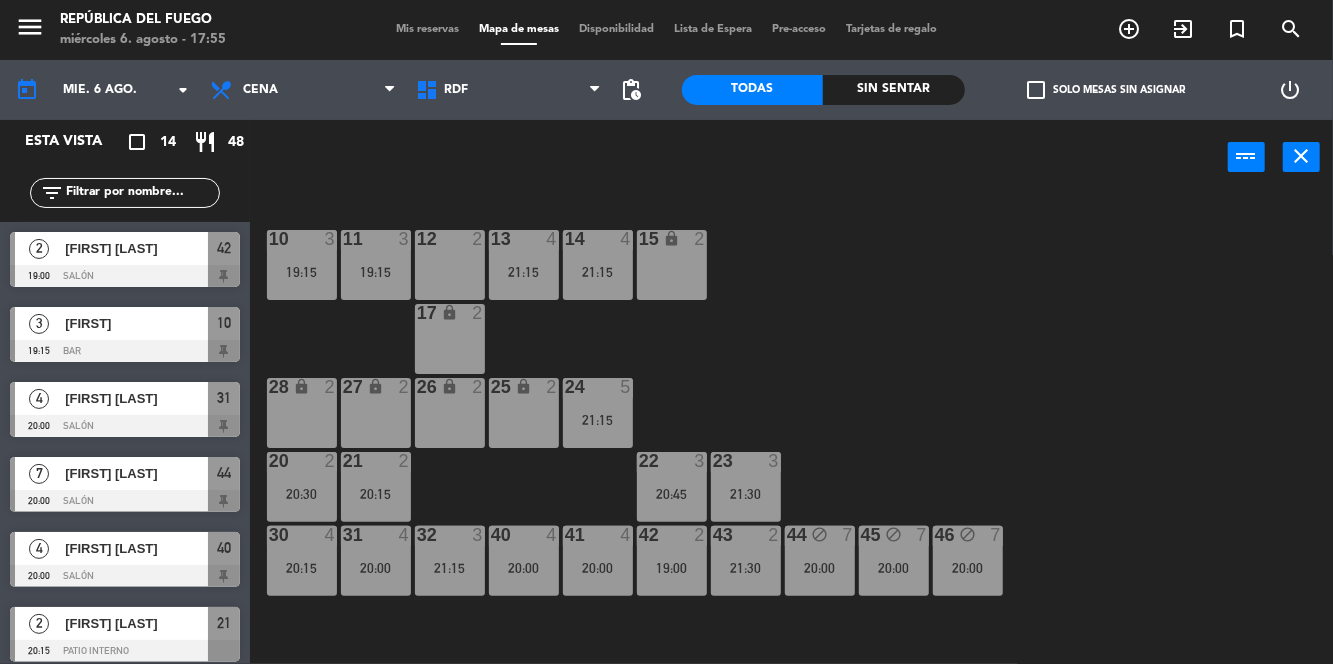 click on "10  3   19:15  11  3   19:15  12  2  13  4   21:15  14  4   21:15  15 lock  2  17 lock  2  24  5   21:15  25 lock  2  27 lock  2  26 lock  2  28 lock  2  20  2   20:30  21  2   20:15  22  3   20:45  23  3   21:30  30  4   20:15  31  4   20:00  32  3   21:15  40  4   20:00  41  4   20:00  42  2   19:00  43  2   21:30  44 block  7   20:00  45 block  7   20:00  46 block  7   20:00  1 lock  1  2 lock  1  3 lock  1  4 lock  1  5 lock  1  6 lock  1  72 lock  4  70 lock  4  71 lock  4  50 lock  2  51 lock  2  52 lock  2" 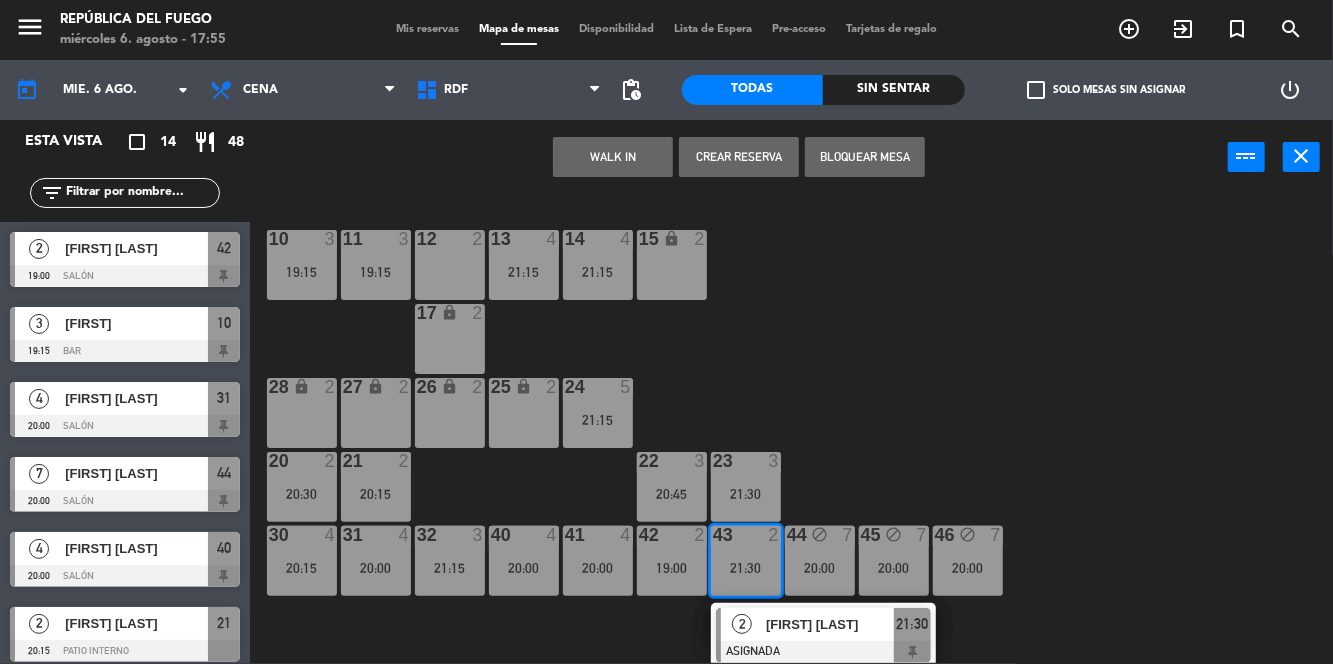 click at bounding box center (823, 652) 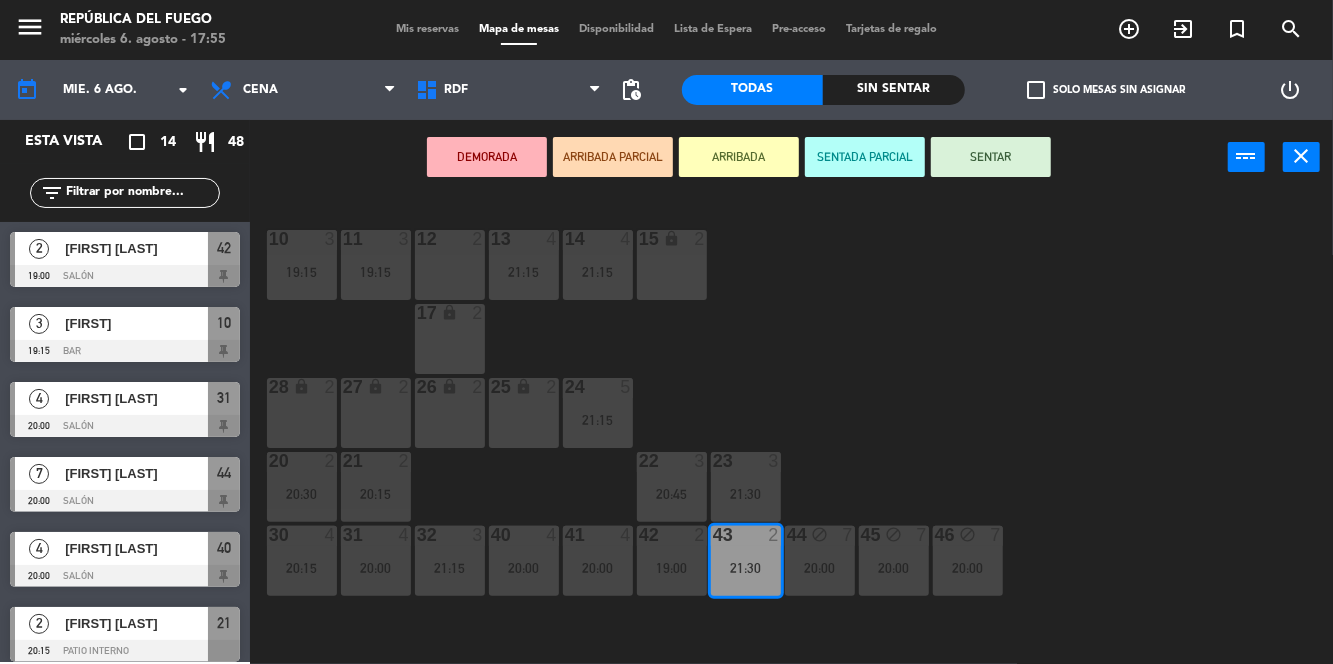 click on "42  2   19:00" at bounding box center (672, 561) 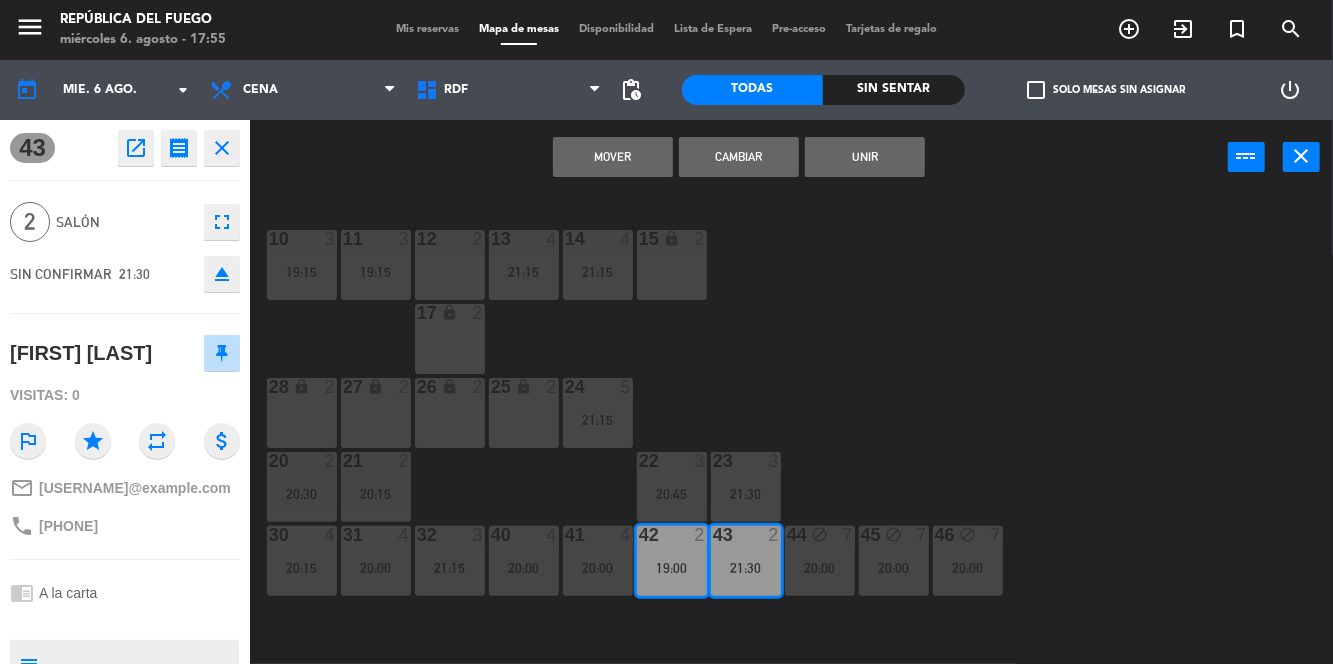 click on "Mover" at bounding box center [613, 157] 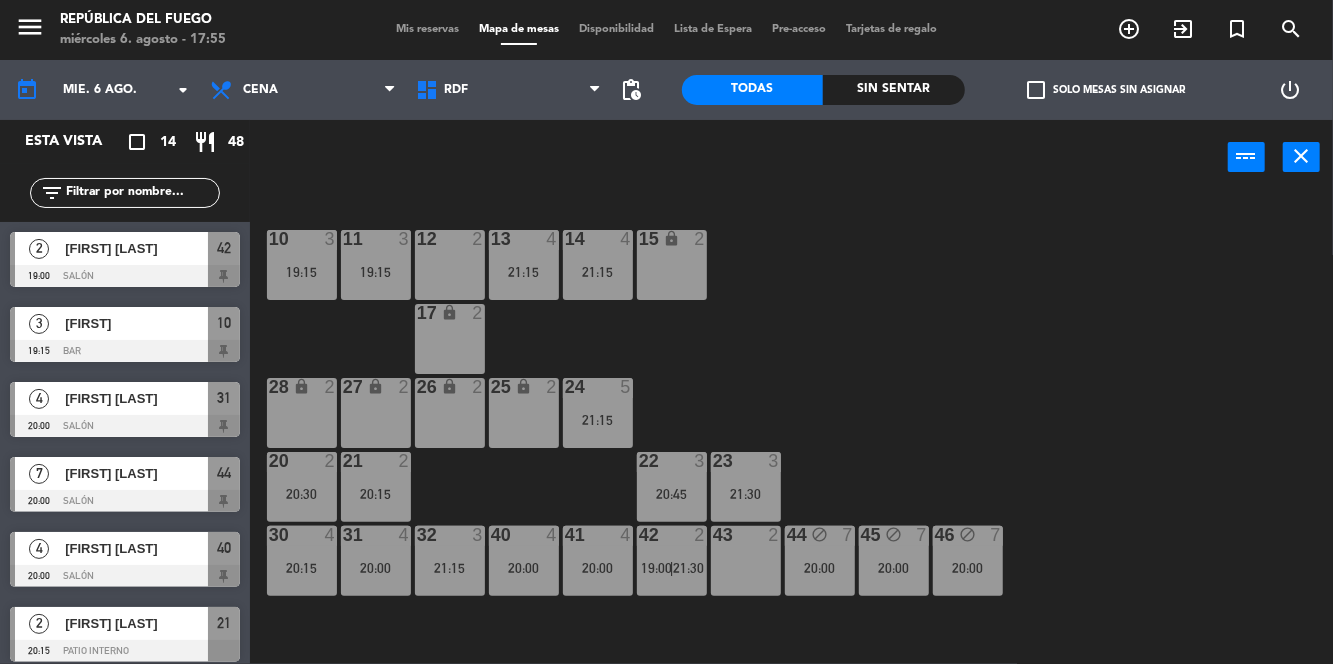 scroll, scrollTop: 0, scrollLeft: 0, axis: both 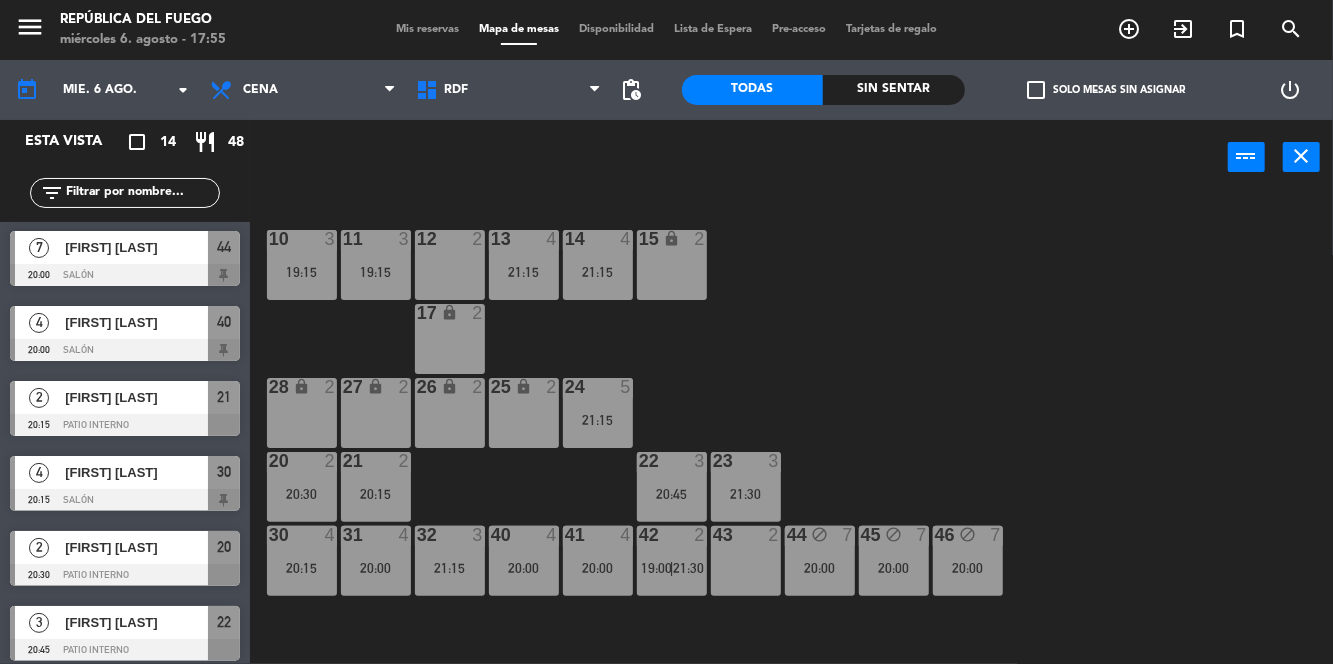 click on "10  3   19:15  11  3   19:15  12  2  13  4   21:15  14  4   21:15  15 lock  2  17 lock  2  24  5   21:15  25 lock  2  27 lock  2  26 lock  2  28 lock  2  20  2   20:30  21  2   20:15  22  3   20:45  23  3   21:30  30  4   20:15  31  4   20:00  32  3   21:15  40  4   20:00  41  4   20:00  42  2   19:00    |    21:30     43  2  44 block  7   20:00  45 block  7   20:00  46 block  7   20:00  1 lock  1  2 lock  1  3 lock  1  4 lock  1  5 lock  1  6 lock  1  72 lock  4  70 lock  4  71 lock  4  50 lock  2  51 lock  2  52 lock  2" 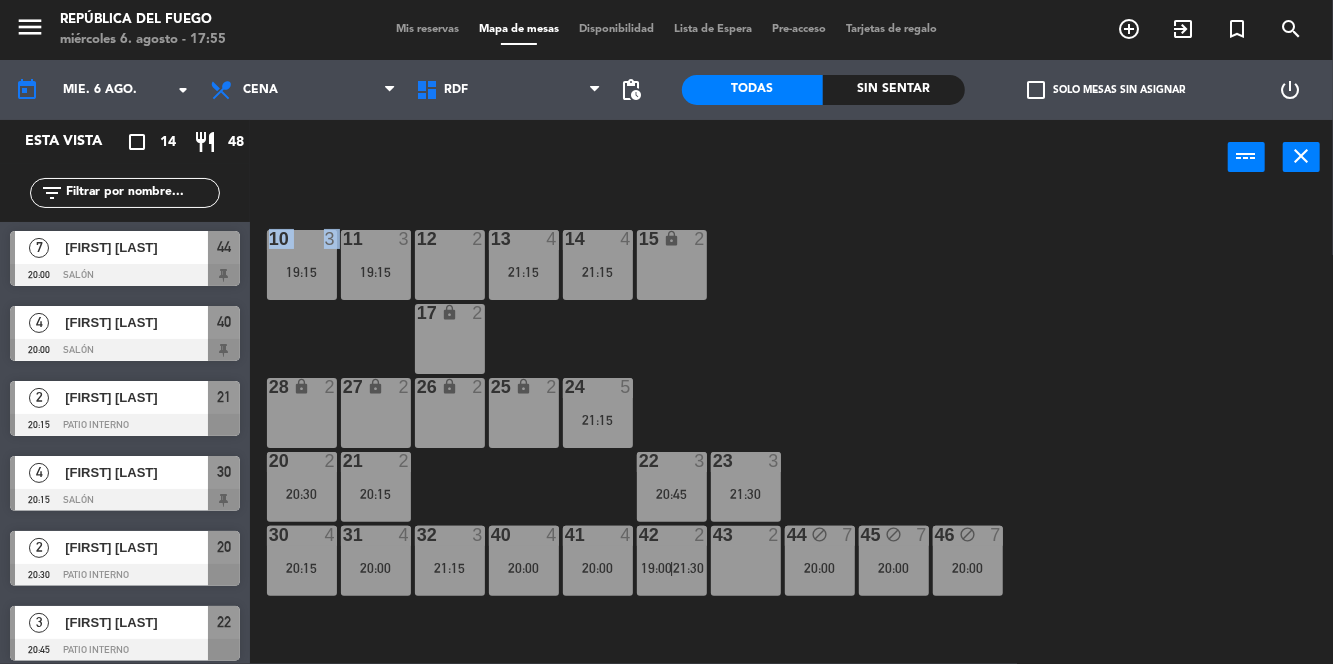 click on "10  3   19:15  11  3   19:15  12  2  13  4   21:15  14  4   21:15  15 lock  2  17 lock  2  24  5   21:15  25 lock  2  27 lock  2  26 lock  2  28 lock  2  20  2   20:30  21  2   20:15  22  3   20:45  23  3   21:30  30  4   20:15  31  4   20:00  32  3   21:15  40  4   20:00  41  4   20:00  42  2   19:00    |    21:30     43  2  44 block  7   20:00  45 block  7   20:00  46 block  7   20:00  1 lock  1  2 lock  1  3 lock  1  4 lock  1  5 lock  1  6 lock  1  72 lock  4  70 lock  4  71 lock  4  50 lock  2  51 lock  2  52 lock  2" 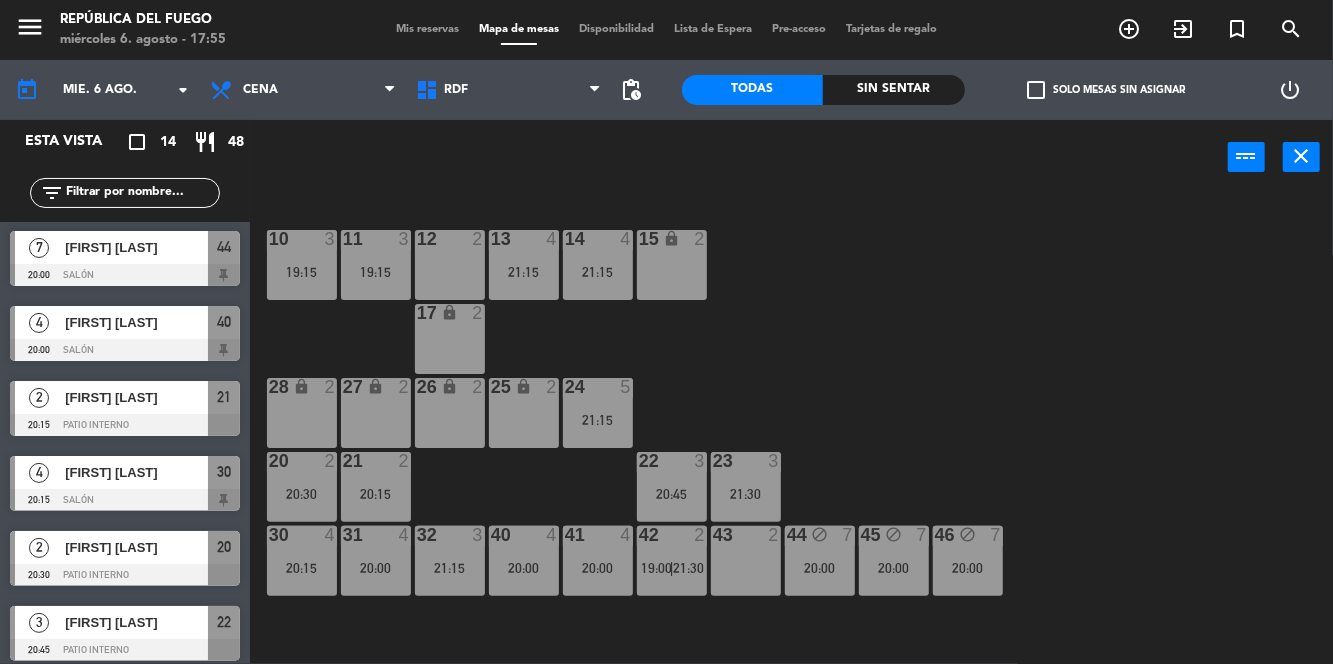 click on "20:15" at bounding box center (376, 494) 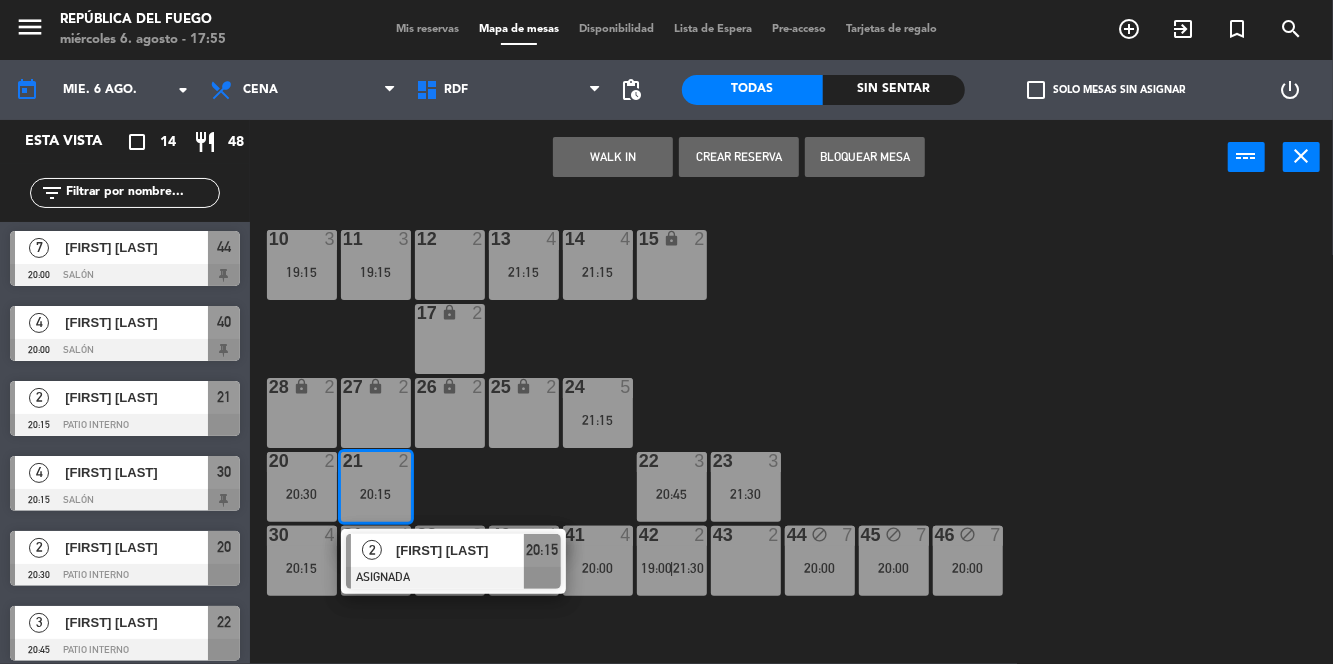 click on "12  2" at bounding box center [450, 265] 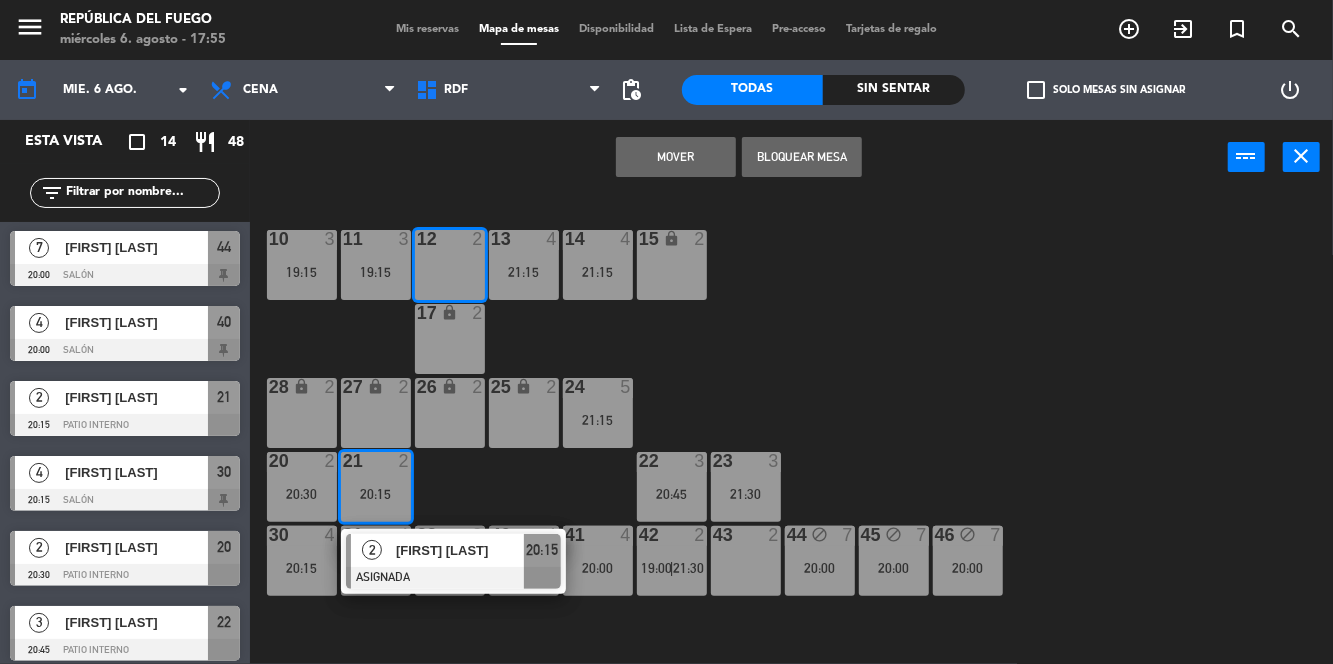 click on "Mover" at bounding box center (676, 157) 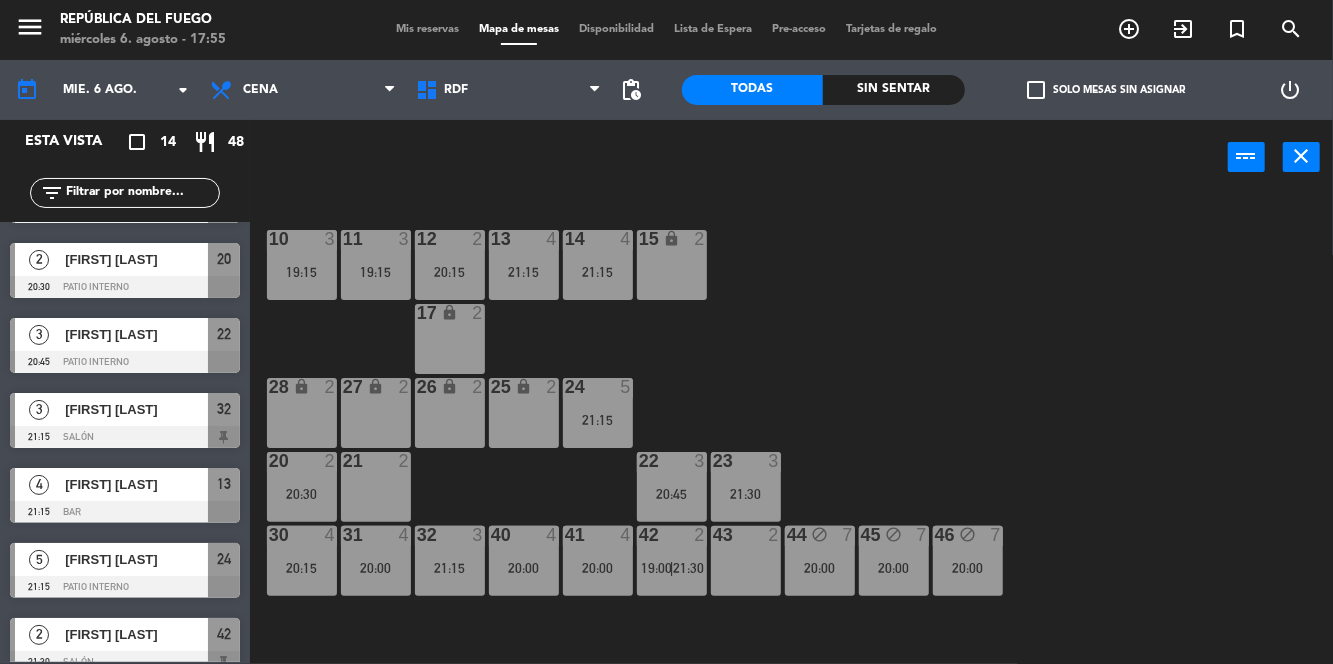 scroll, scrollTop: 610, scrollLeft: 0, axis: vertical 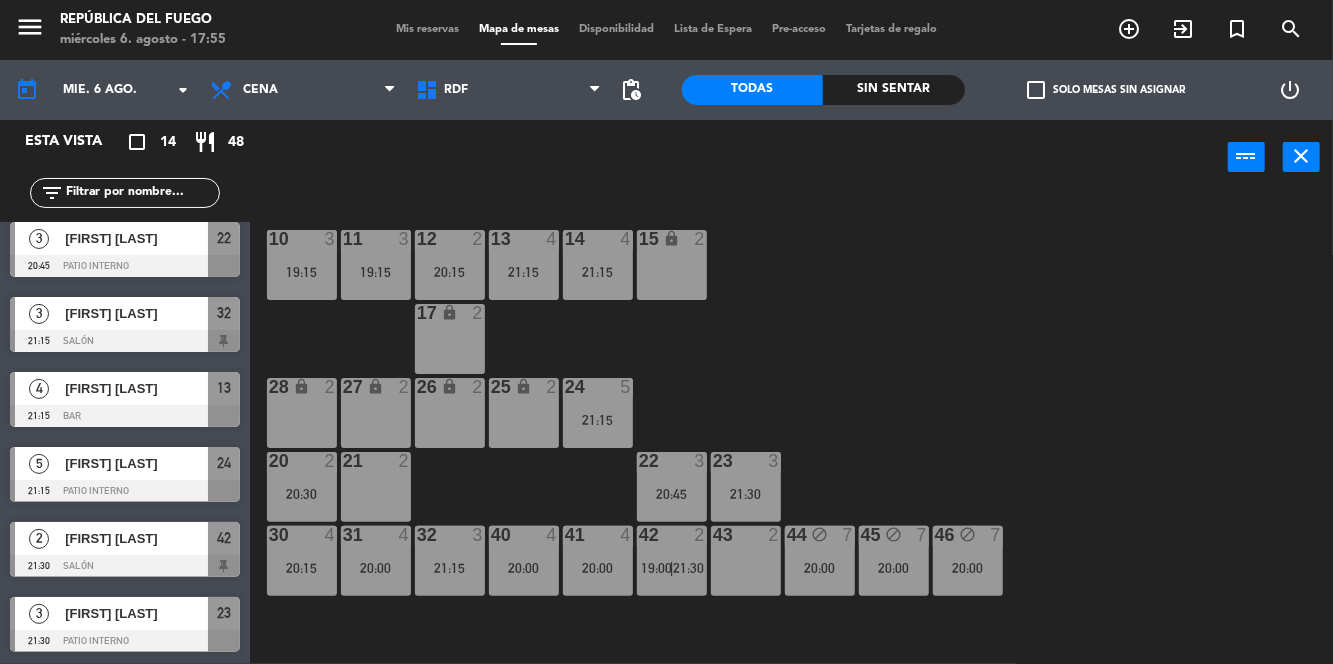 click on "10  3   19:15  11  3   19:15  12  2   20:15  13  4   21:15  14  4   21:15  15 lock  2  17 lock  2  24  5   21:15  25 lock  2  27 lock  2  26 lock  2  28 lock  2  20  2   20:30  21  2  22  3   20:45  23  3   21:30  30  4   20:15  31  4   20:00  32  3   21:15  40  4   20:00  41  4   20:00  42  2   19:00    |    21:30     43  2  44 block  7   20:00  45 block  7   20:00  46 block  7   20:00  1 lock  1  2 lock  1  3 lock  1  4 lock  1  5 lock  1  6 lock  1  72 lock  4  70 lock  4  71 lock  4  50 lock  2  51 lock  2  52 lock  2" 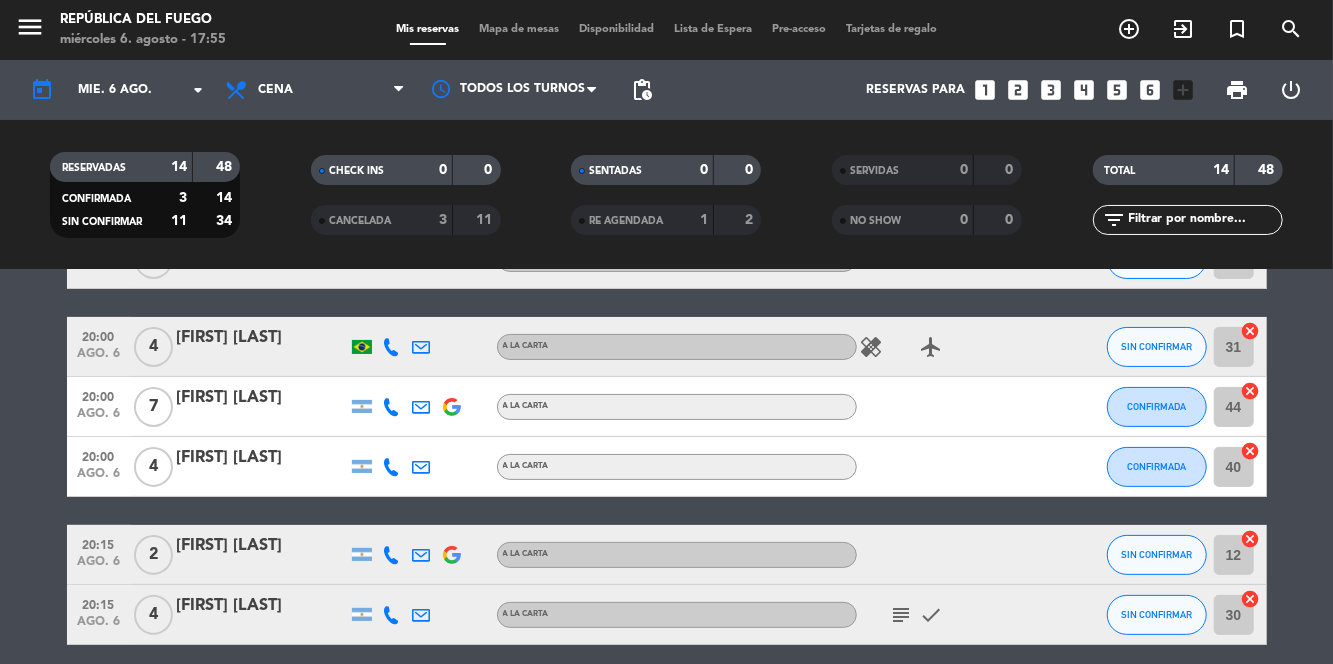 scroll, scrollTop: 236, scrollLeft: 0, axis: vertical 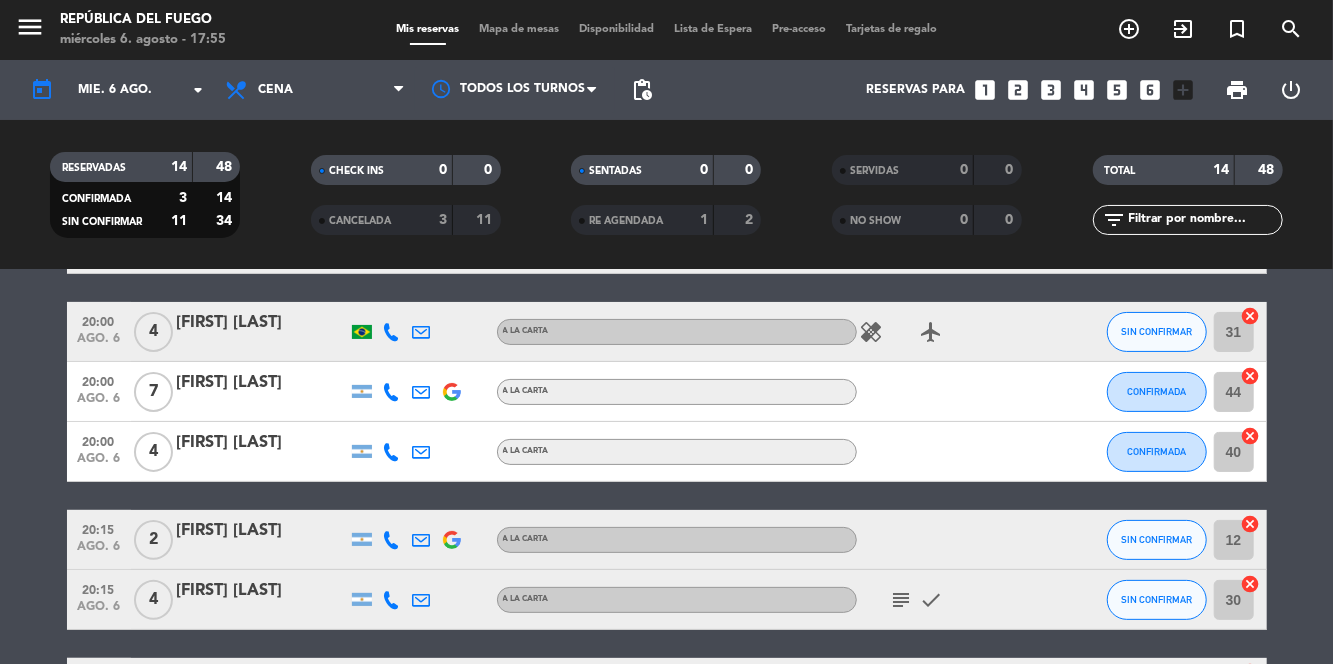 click on "healing" 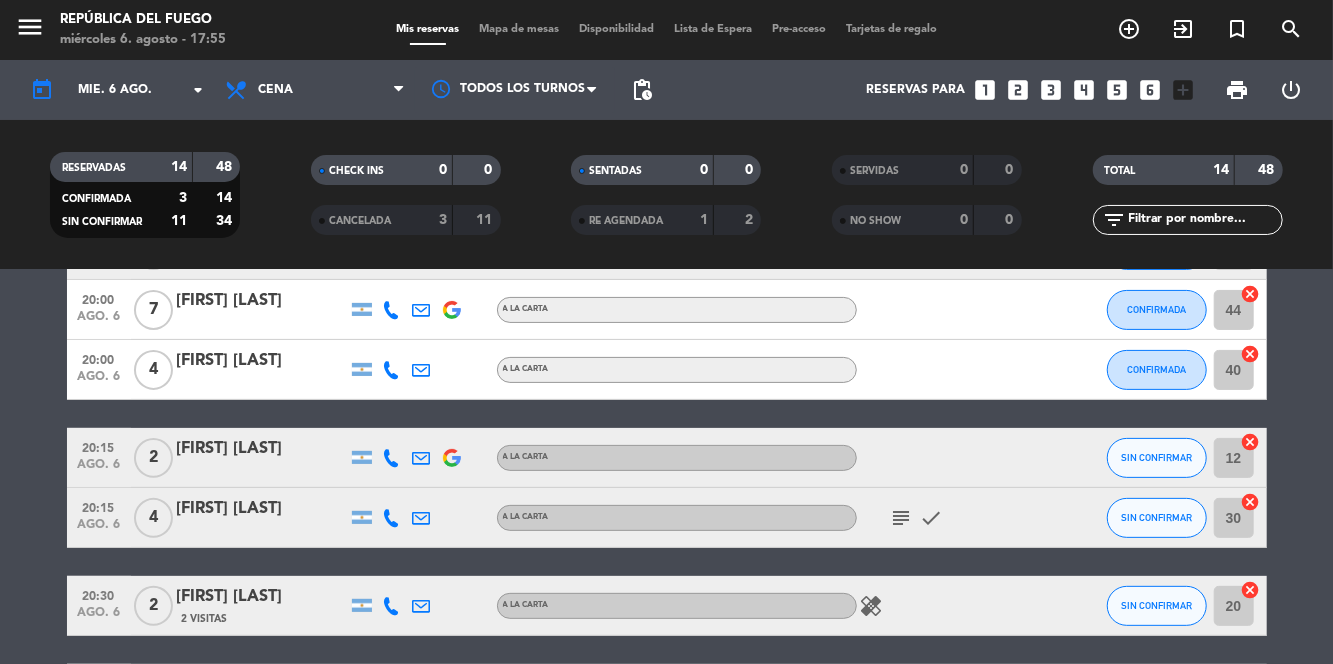 scroll, scrollTop: 322, scrollLeft: 0, axis: vertical 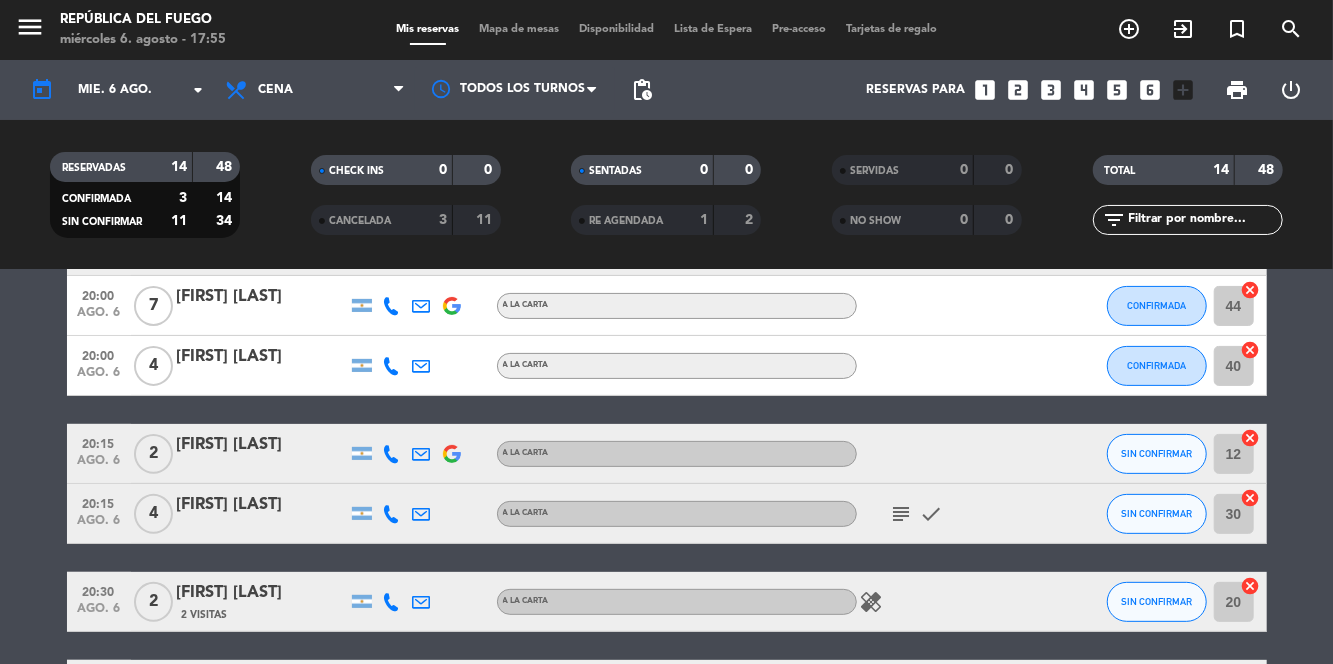 click on "subject" 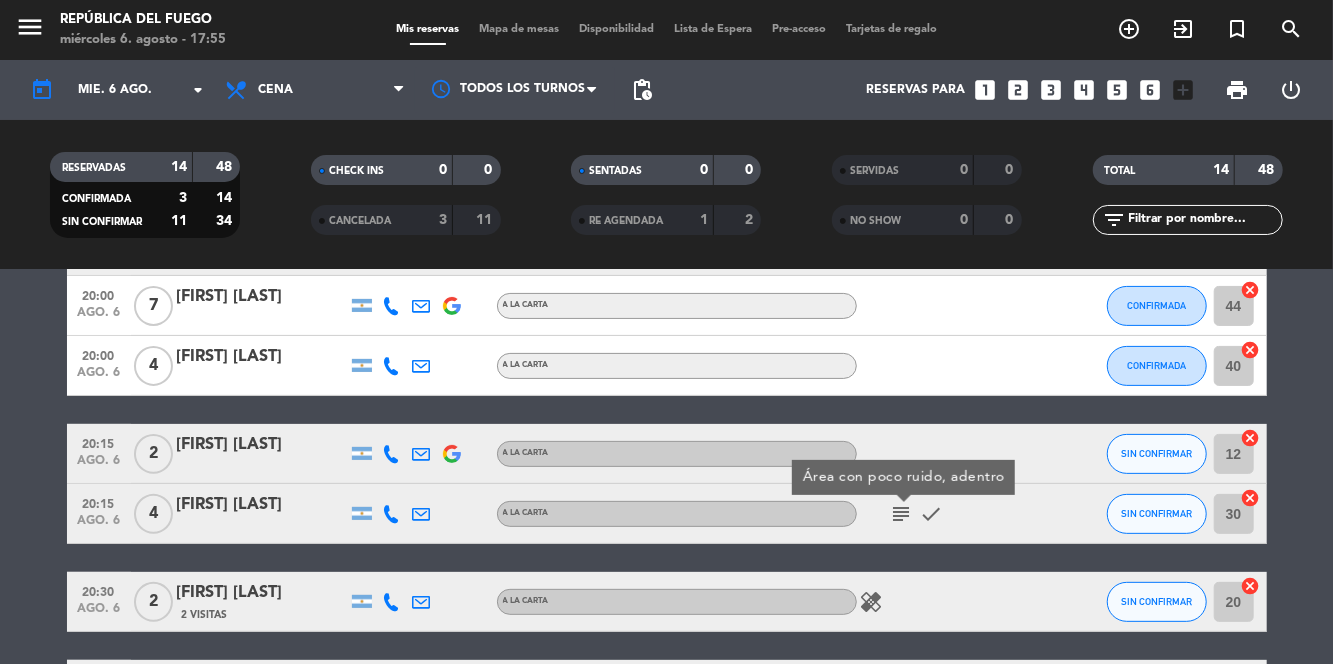 scroll, scrollTop: 400, scrollLeft: 0, axis: vertical 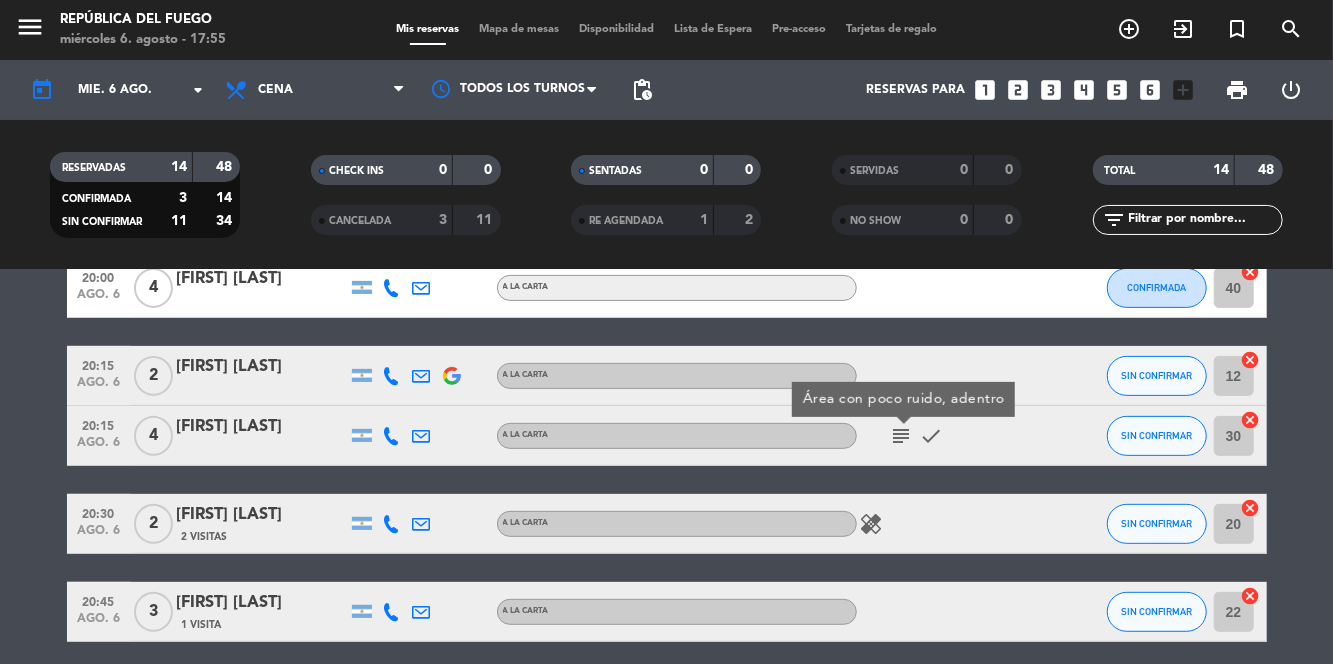 click on "healing" 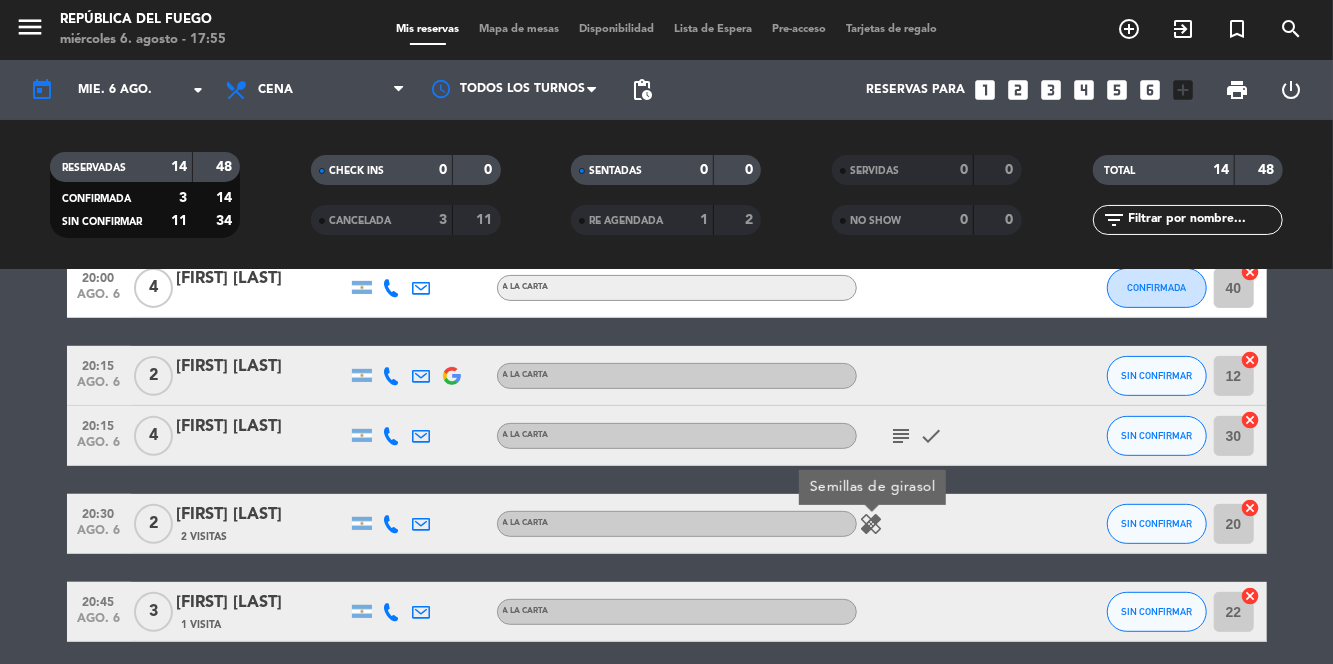 click on "healing" 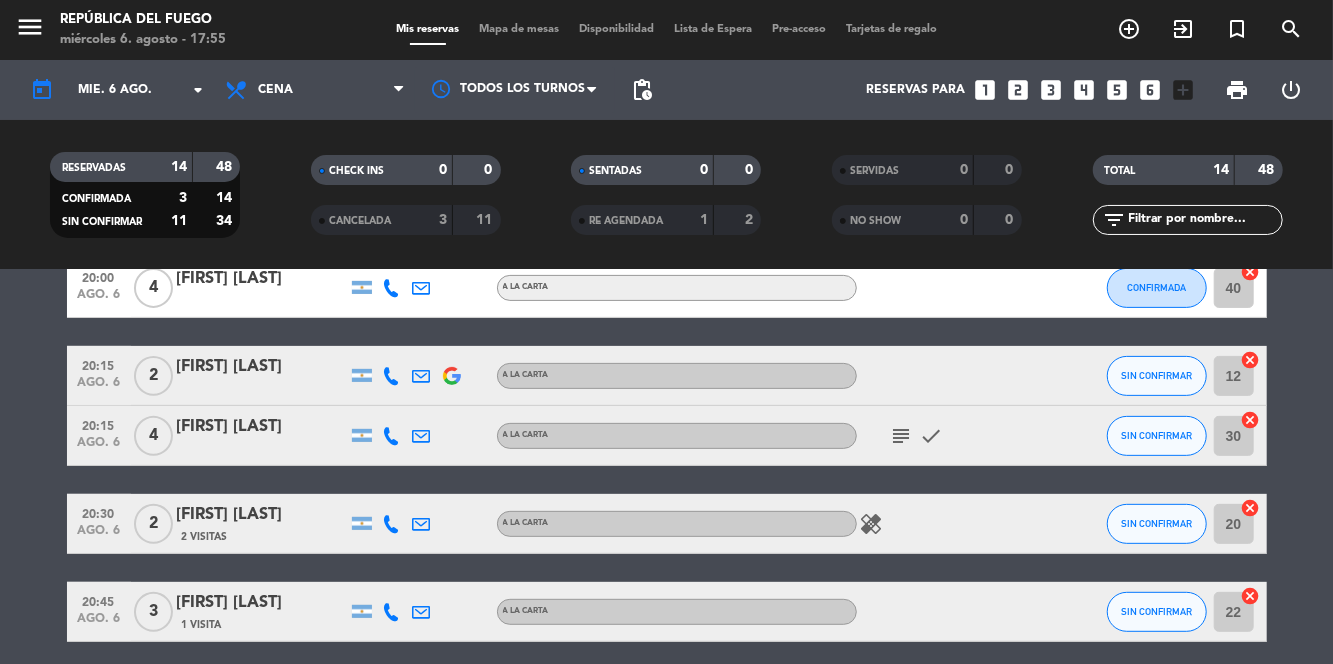 click on "healing" 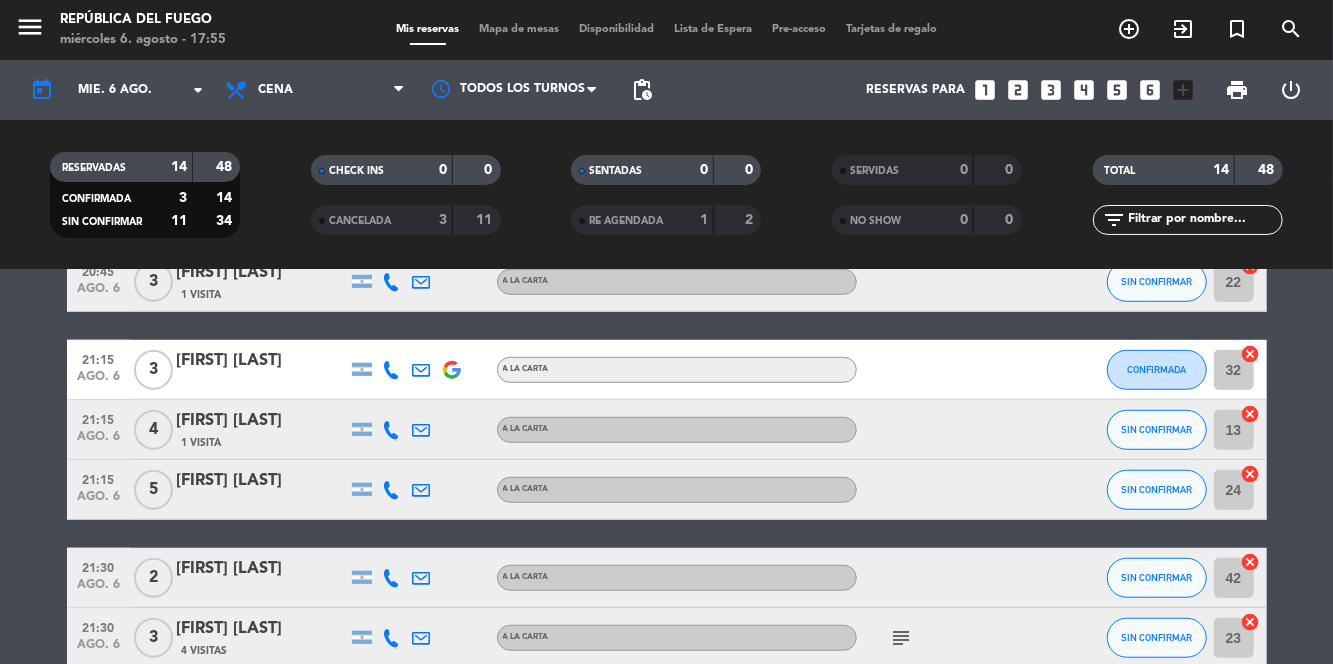scroll, scrollTop: 738, scrollLeft: 0, axis: vertical 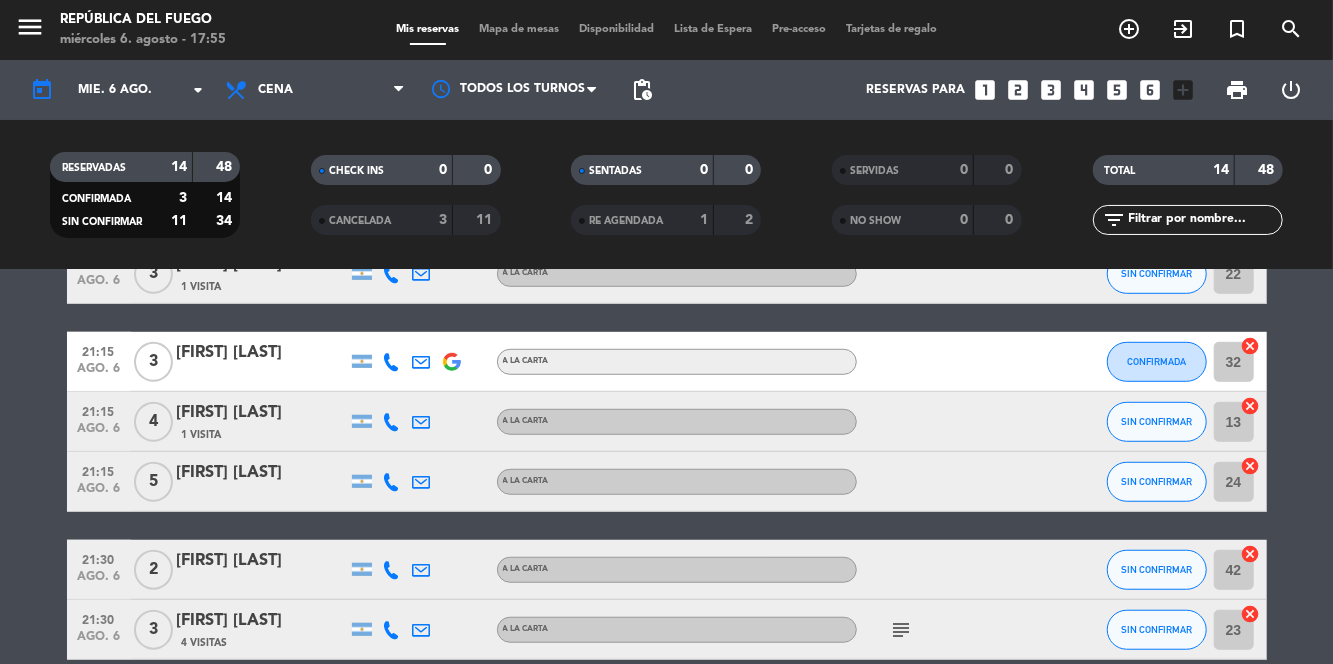 click on "subject" 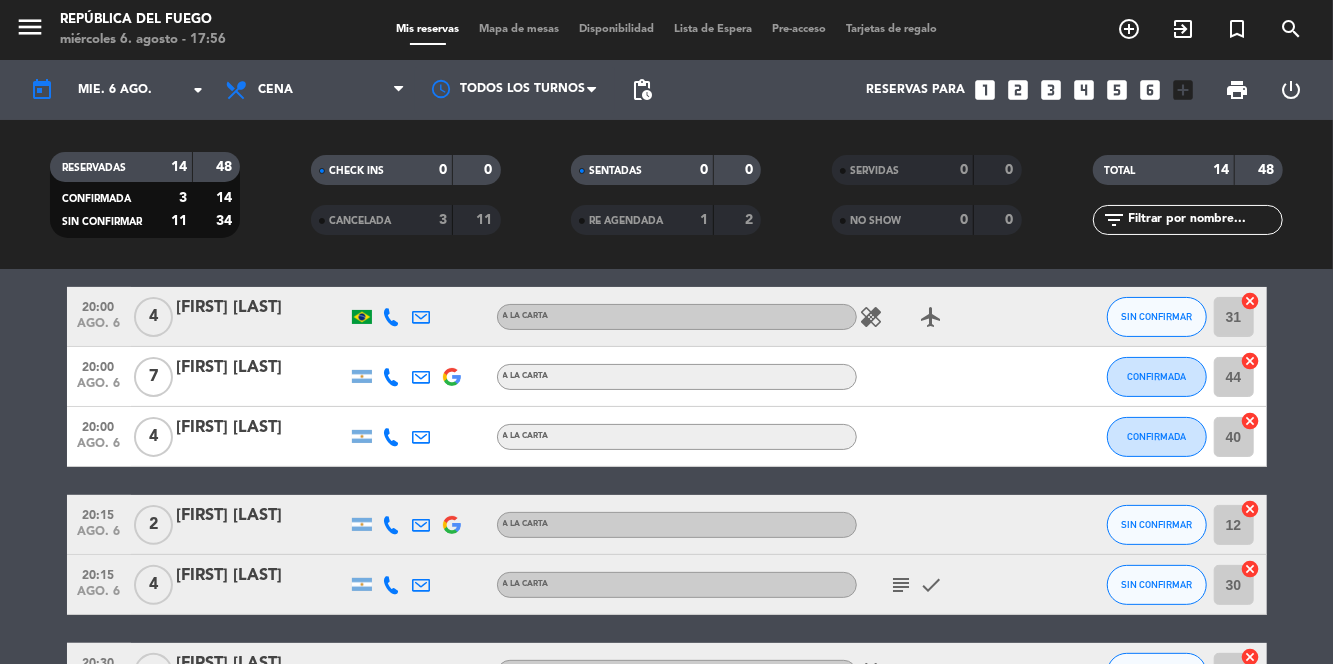 scroll, scrollTop: 0, scrollLeft: 0, axis: both 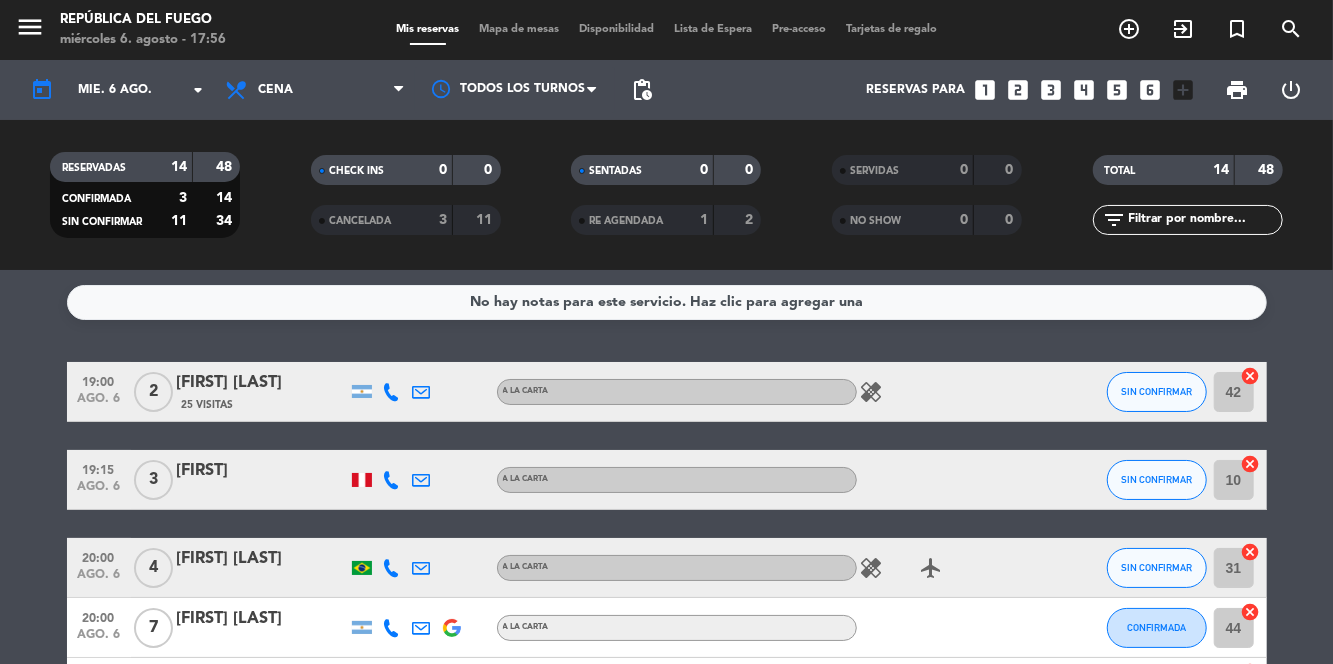 click on "Mapa de mesas" at bounding box center (519, 29) 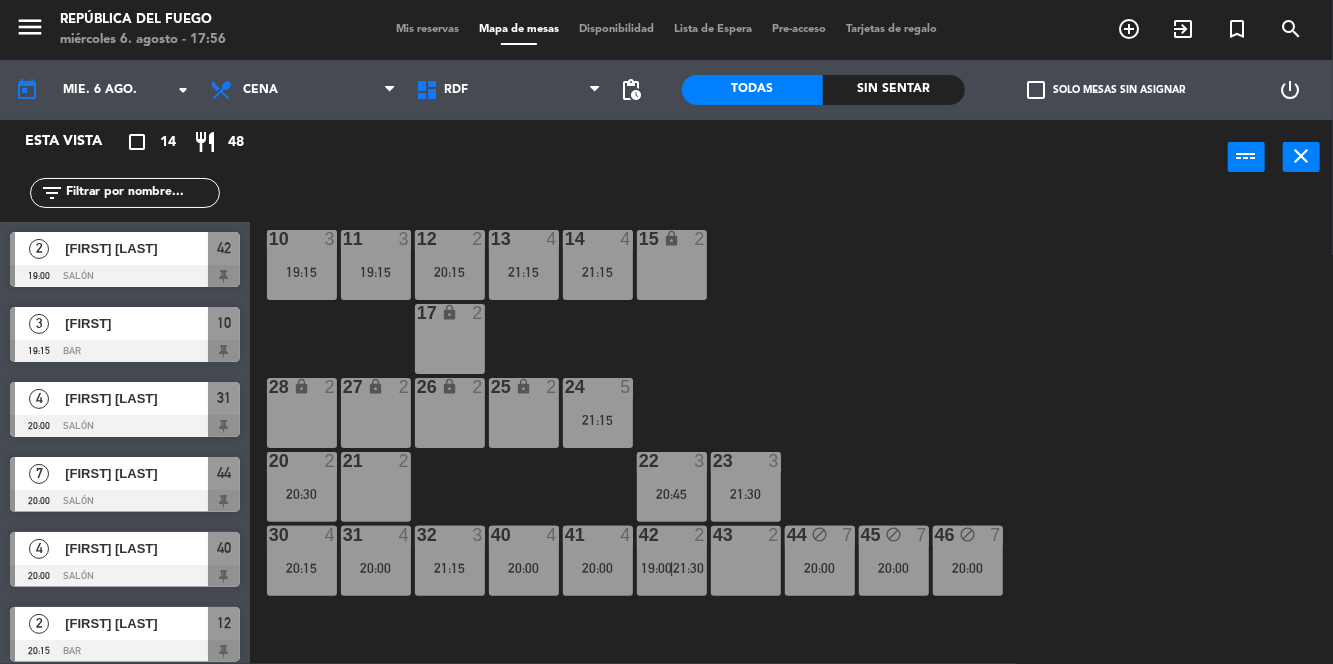 click on "10  3   19:15  11  3   19:15  12  2   20:15  13  4   21:15  14  4   21:15  15 lock  2  17 lock  2  24  5   21:15  25 lock  2  27 lock  2  26 lock  2  28 lock  2  20  2   20:30  21  2  22  3   20:45  23  3   21:30  30  4   20:15  31  4   20:00  32  3   21:15  40  4   20:00  41  4   20:00  42  2   19:00    |    21:30     43  2  44 block  7   20:00  45 block  7   20:00  46 block  7   20:00  1 lock  1  2 lock  1  3 lock  1  4 lock  1  5 lock  1  6 lock  1  72 lock  4  70 lock  4  71 lock  4  50 lock  2  51 lock  2  52 lock  2" 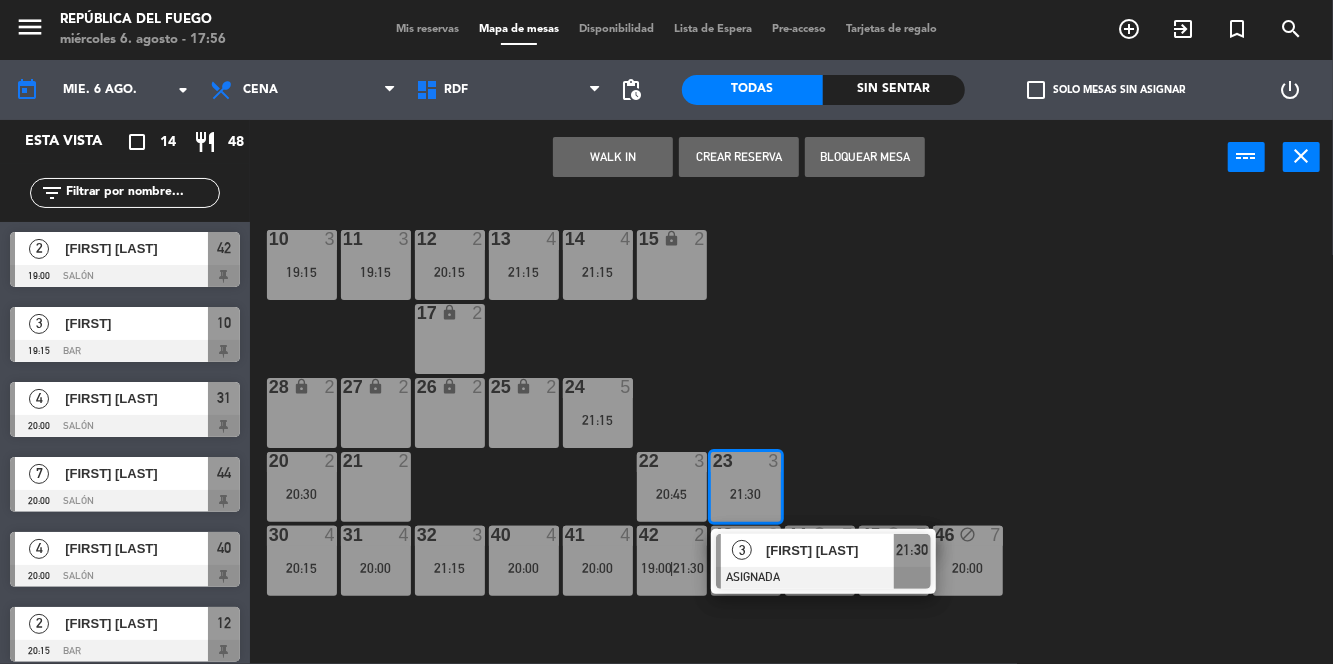 click on "10  3   19:15  11  3   19:15  12  2   20:15  13  4   21:15  14  4   21:15  15 lock  2  17 lock  2  24  5   21:15  25 lock  2  27 lock  2  26 lock  2  28 lock  2  20  2   20:30  21  2  22  3   20:45  23  3   21:30   3   [FIRST] [LAST]   ASIGNADA  21:30 30  4   20:15  31  4   20:00  32  3   21:15  40  4   20:00  41  4   20:00  42  2   19:00    |    21:30     43  2  44 block  7   20:00  45 block  7   20:00  46 block  7   20:00  1 lock  1  2 lock  1  3 lock  1  4 lock  1  5 lock  1  6 lock  1  72 lock  4  70 lock  4  71 lock  4  50 lock  2  51 lock  2  52 lock  2" 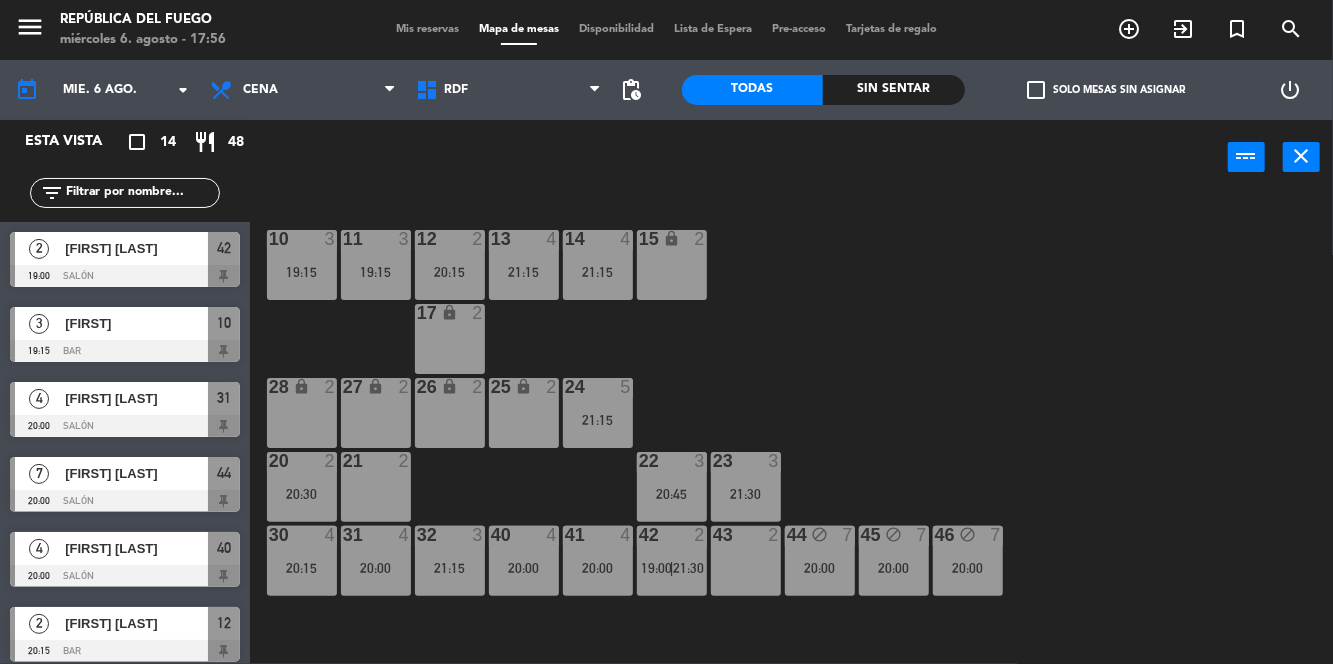 click on "21:30" at bounding box center (746, 494) 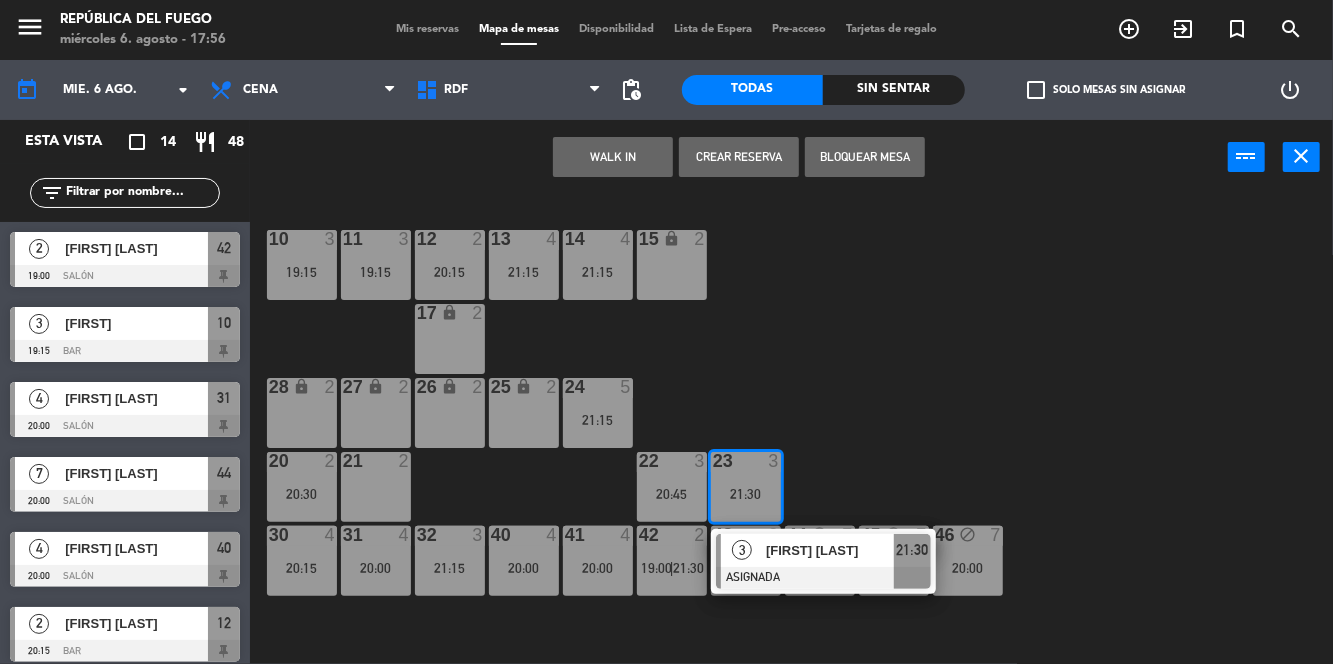 click on "[FIRST] [LAST]" at bounding box center (830, 550) 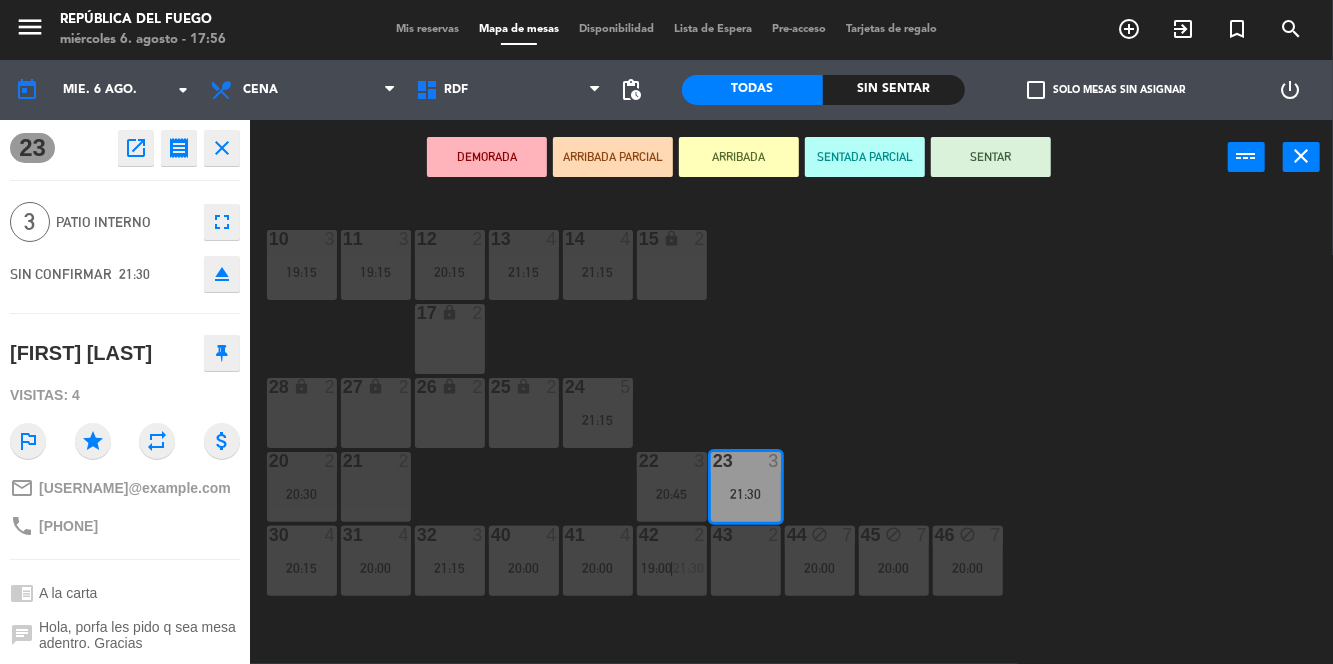 click on "19:15" at bounding box center [302, 272] 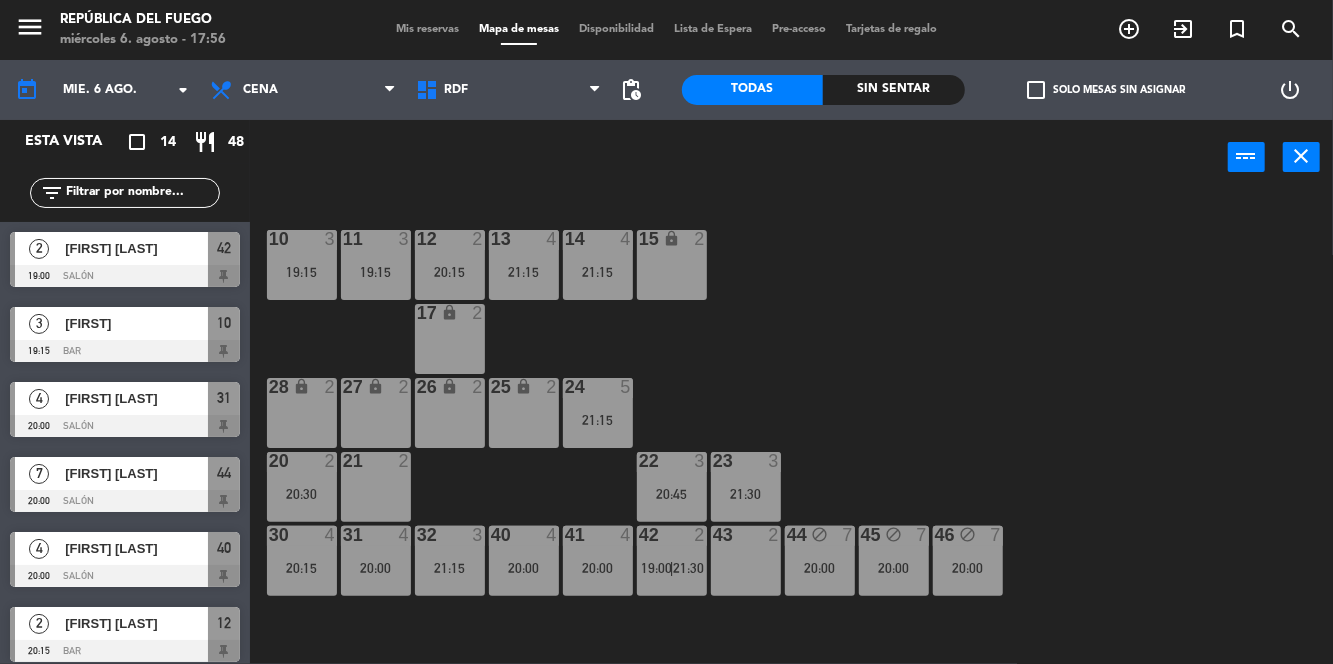 scroll, scrollTop: 0, scrollLeft: 0, axis: both 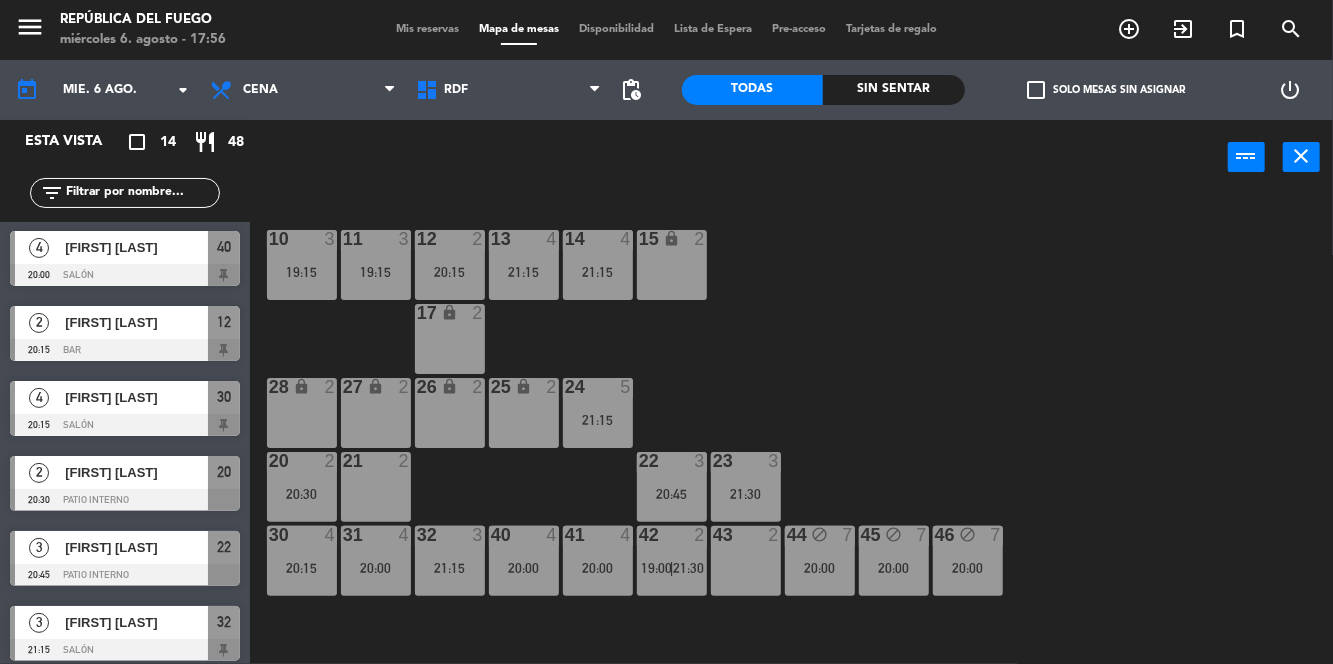 click on "23  3   21:30" at bounding box center (746, 487) 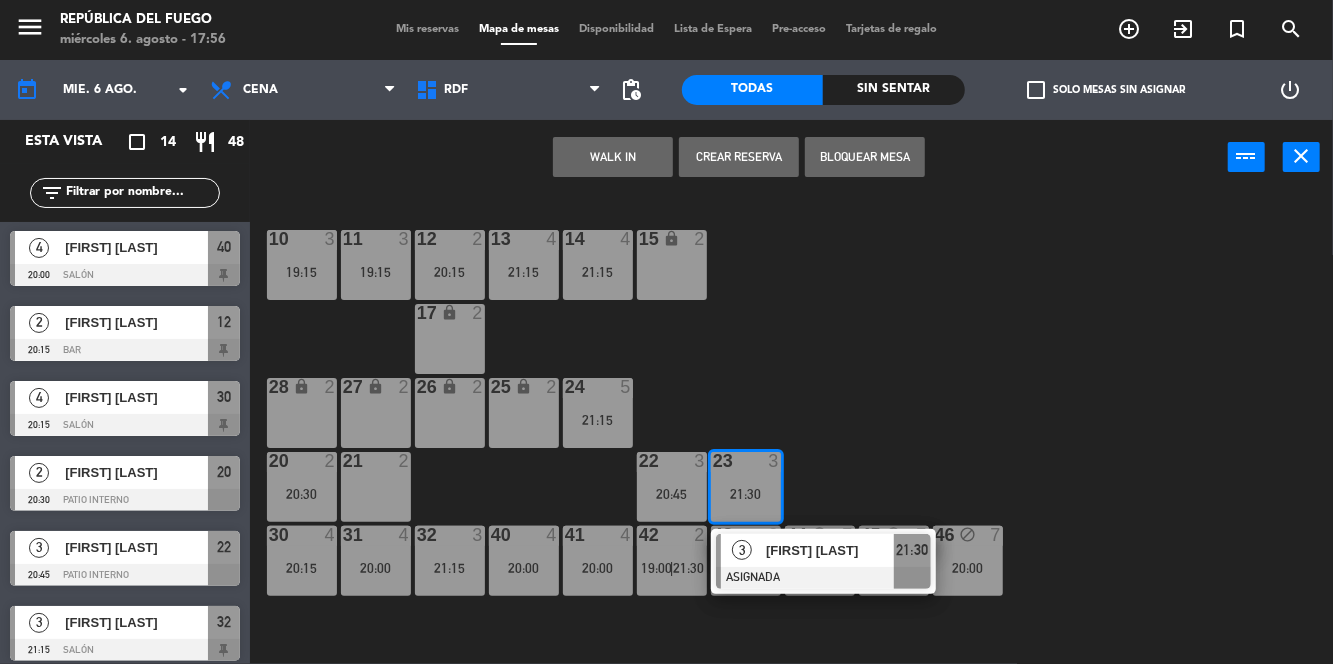 click on "10  3   19:15  11  3   19:15  12  2   20:15  13  4   21:15  14  4   21:15  15 lock  2  17 lock  2  24  5   21:15  25 lock  2  27 lock  2  26 lock  2  28 lock  2  20  2   20:30  21  2  22  3   20:45  23  3   21:30   3   [FIRST] [LAST]   ASIGNADA  21:30 30  4   20:15  31  4   20:00  32  3   21:15  40  4   20:00  41  4   20:00  42  2   19:00    |    21:30     43  2  44 block  7   20:00  45 block  7   20:00  46 block  7   20:00  1 lock  1  2 lock  1  3 lock  1  4 lock  1  5 lock  1  6 lock  1  72 lock  4  70 lock  4  71 lock  4  50 lock  2  51 lock  2  52 lock  2" 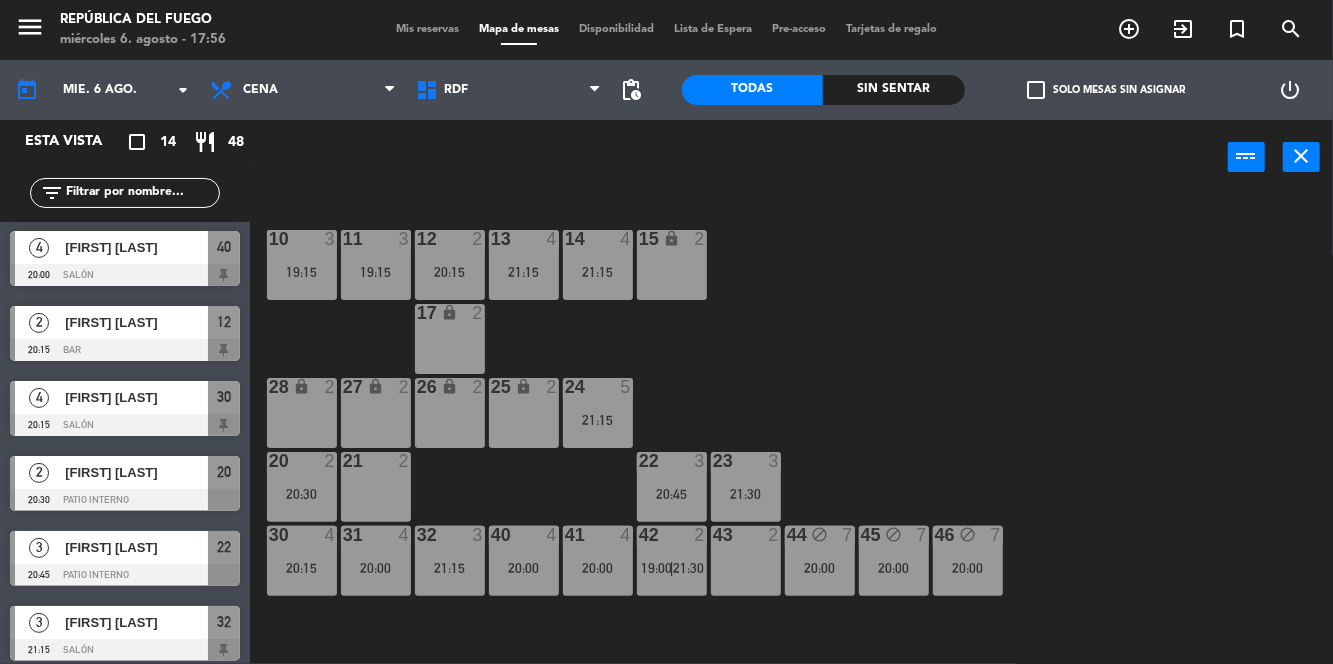 click on "11  3   19:15" at bounding box center (376, 265) 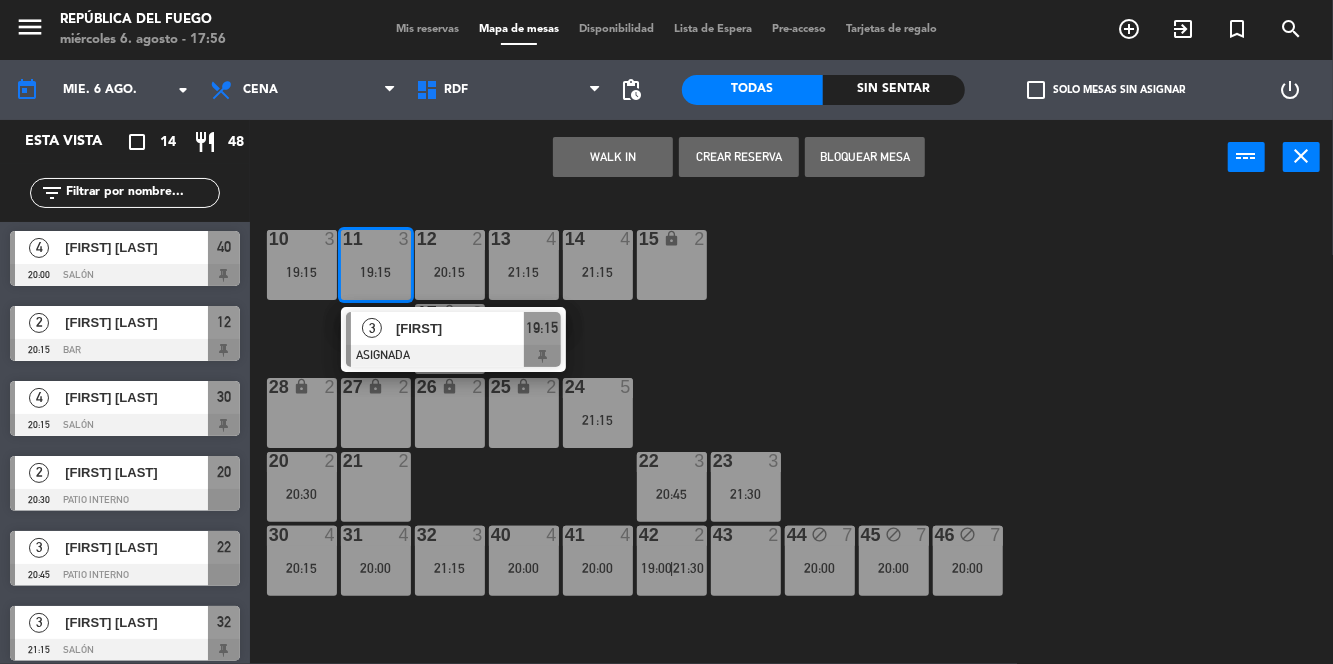click on "31  4   20:00" at bounding box center [376, 561] 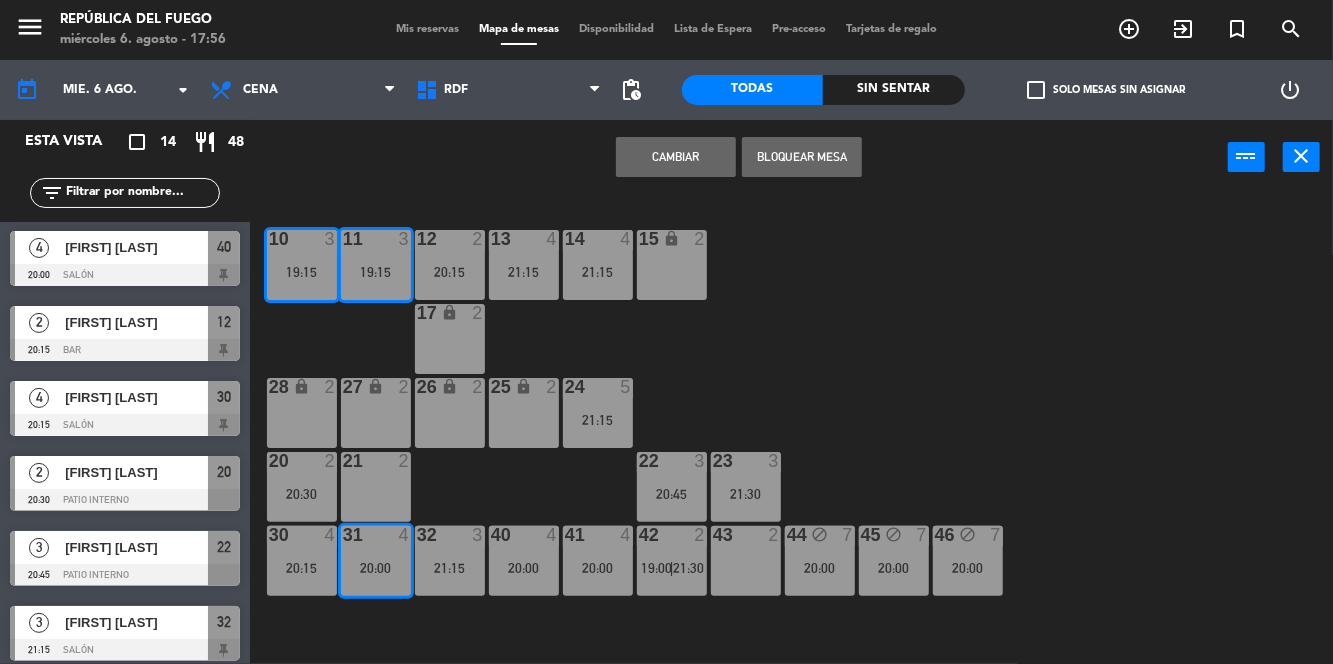 click on "Cambiar" at bounding box center [676, 157] 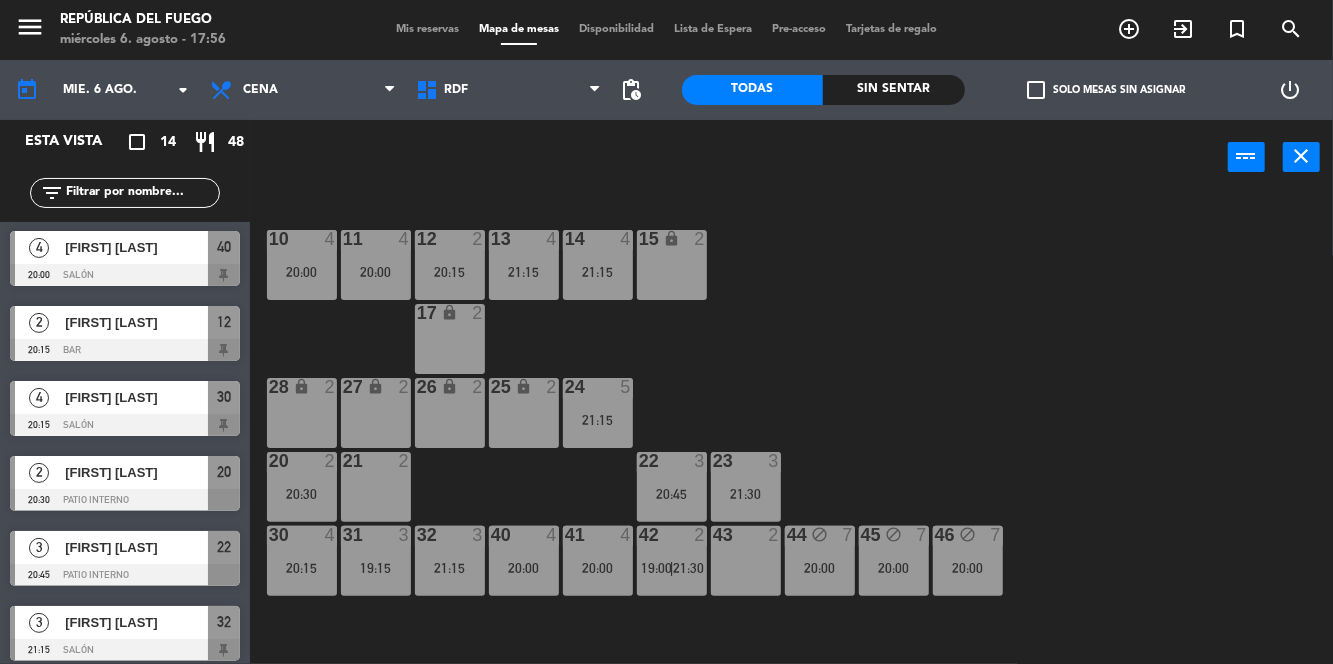click on "10  4   20:00  11  4   20:00  12  2   20:15  13  4   21:15  14  4   21:15  15 lock  2  17 lock  2  24  5   21:15  25 lock  2  27 lock  2  26 lock  2  28 lock  2  20  2   20:30  21  2  22  3   20:45  23  3   21:30  30  4   20:15  31  3   19:15    |    21:30     32  3   21:15  40  4   20:00  41  4   20:00  42  2   19:00    |    21:30     43  2  44 block  7   20:00  45 block  7   20:00  46 block  7   20:00  1 lock  1  2 lock  1  3 lock  1  4 lock  1  5 lock  1  6 lock  1  72 lock  4  70 lock  4  71 lock  4  50 lock  2  51 lock  2  52 lock  2" 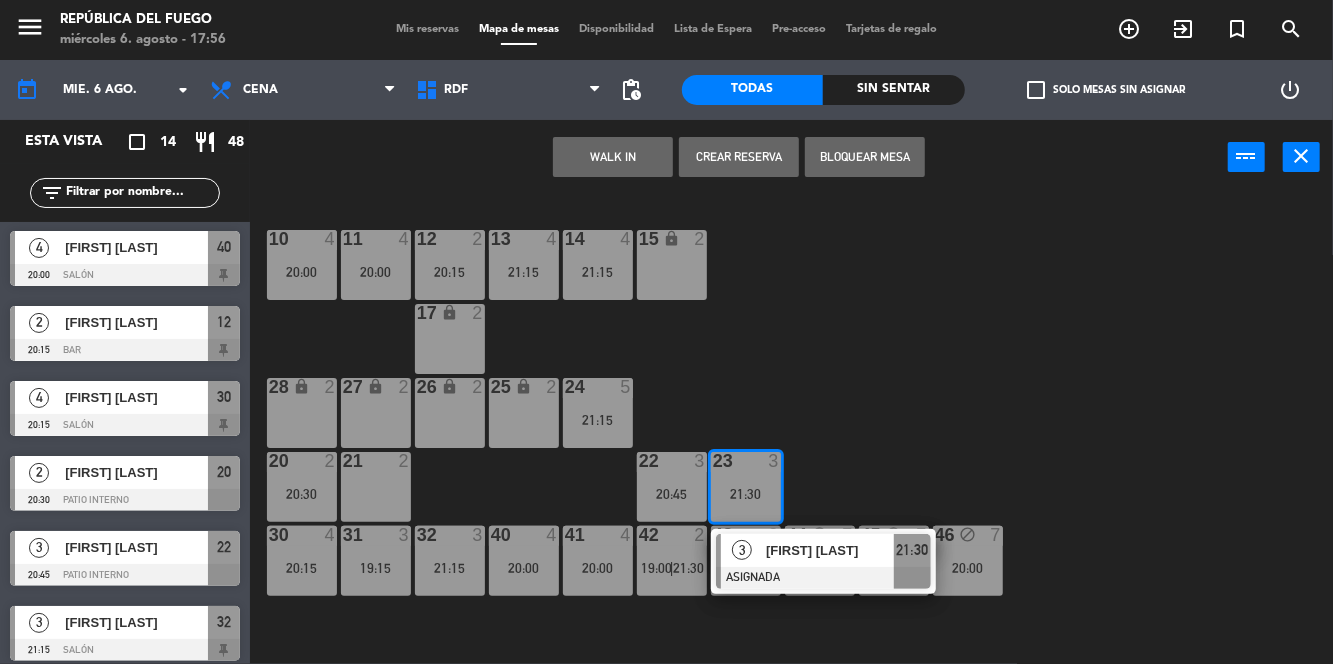click on "[FIRST] [LAST]" at bounding box center (830, 550) 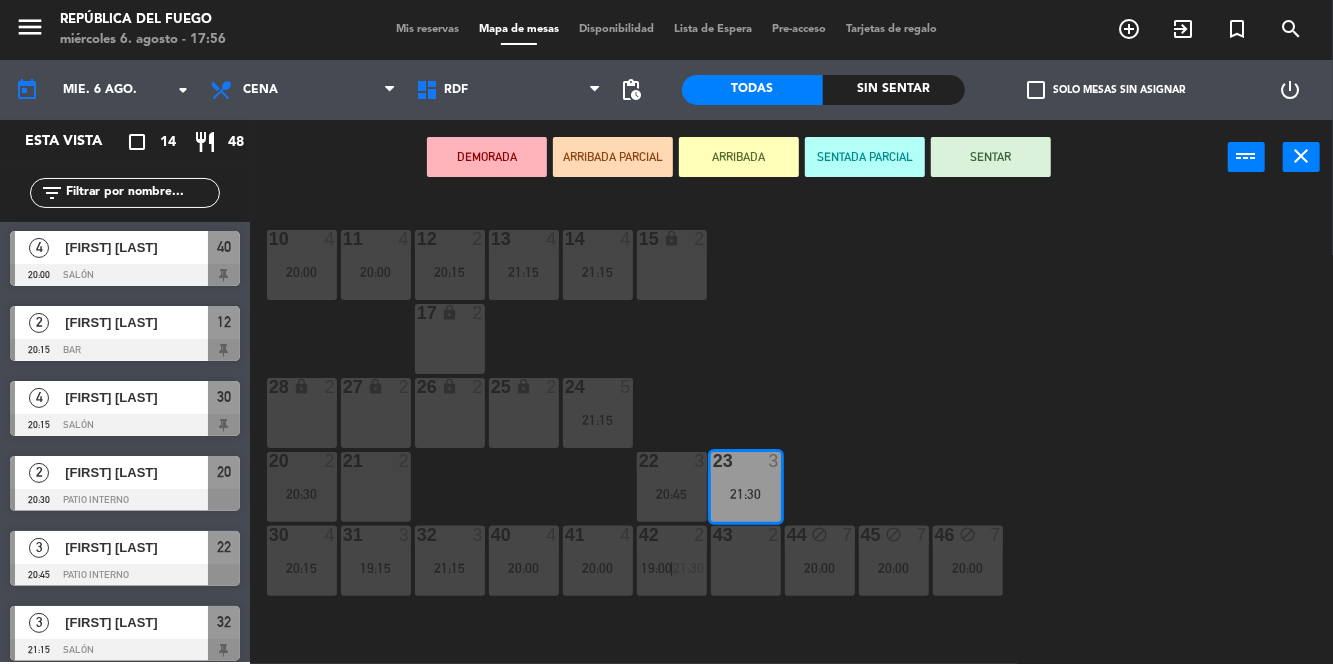 click on "31  3   19:15" at bounding box center (376, 561) 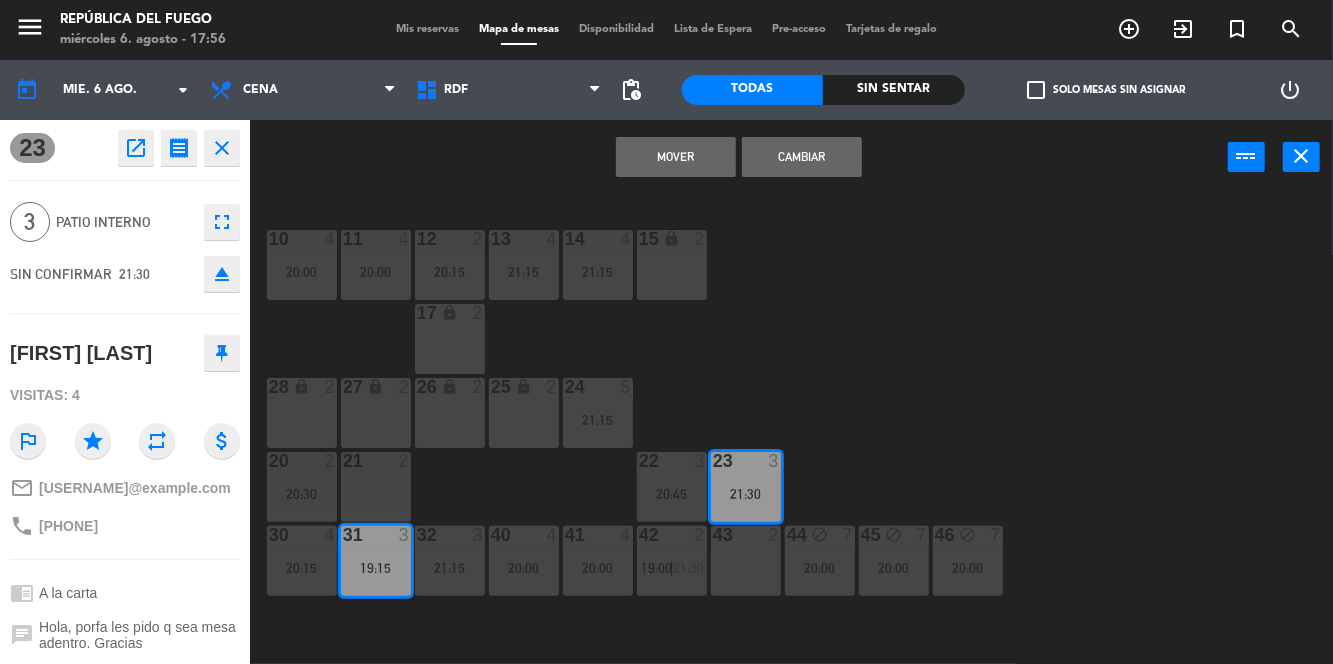 click on "Mover" at bounding box center [676, 157] 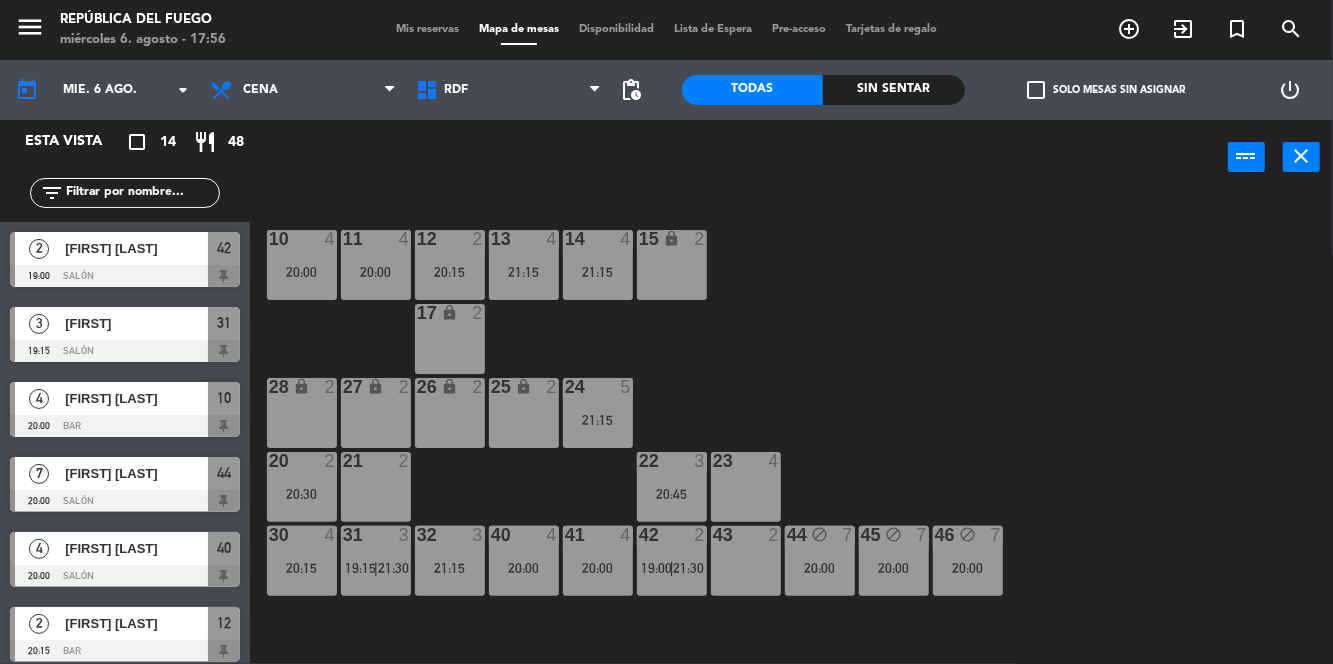 scroll, scrollTop: 0, scrollLeft: 0, axis: both 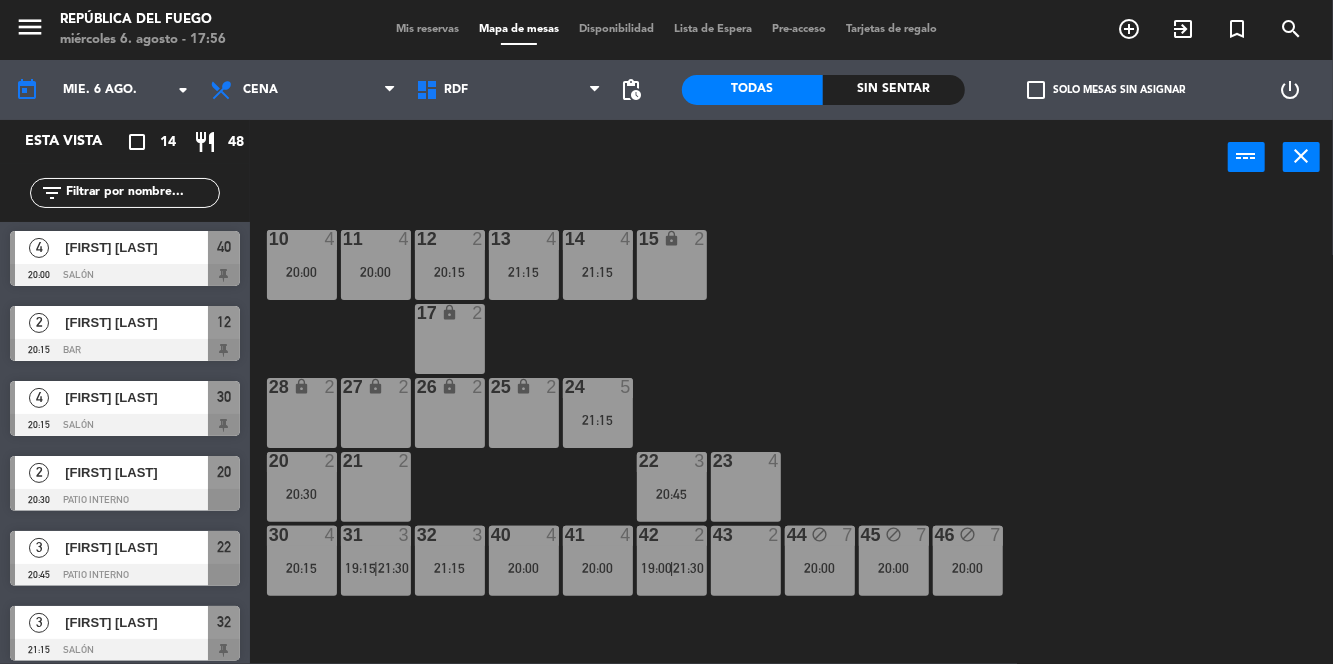 click on "10  4   20:00  11  4   20:00  12  2   20:15  13  4   21:15  14  4   21:15  15 lock  2  17 lock  2  24  5   21:15  25 lock  2  27 lock  2  26 lock  2  28 lock  2  20  2   20:30  21  2  22  3   20:45  23  4  30  4   20:15  31  3   19:15    |    21:30     32  3   21:15  40  4   20:00  41  4   20:00  42  2   19:00    |    21:30     43  2  44 block  7   20:00  45 block  7   20:00  46 block  7   20:00  1 lock  1  2 lock  1  3 lock  1  4 lock  1  5 lock  1  6 lock  1  72 lock  4  70 lock  4  71 lock  4  50 lock  2  51 lock  2  52 lock  2" 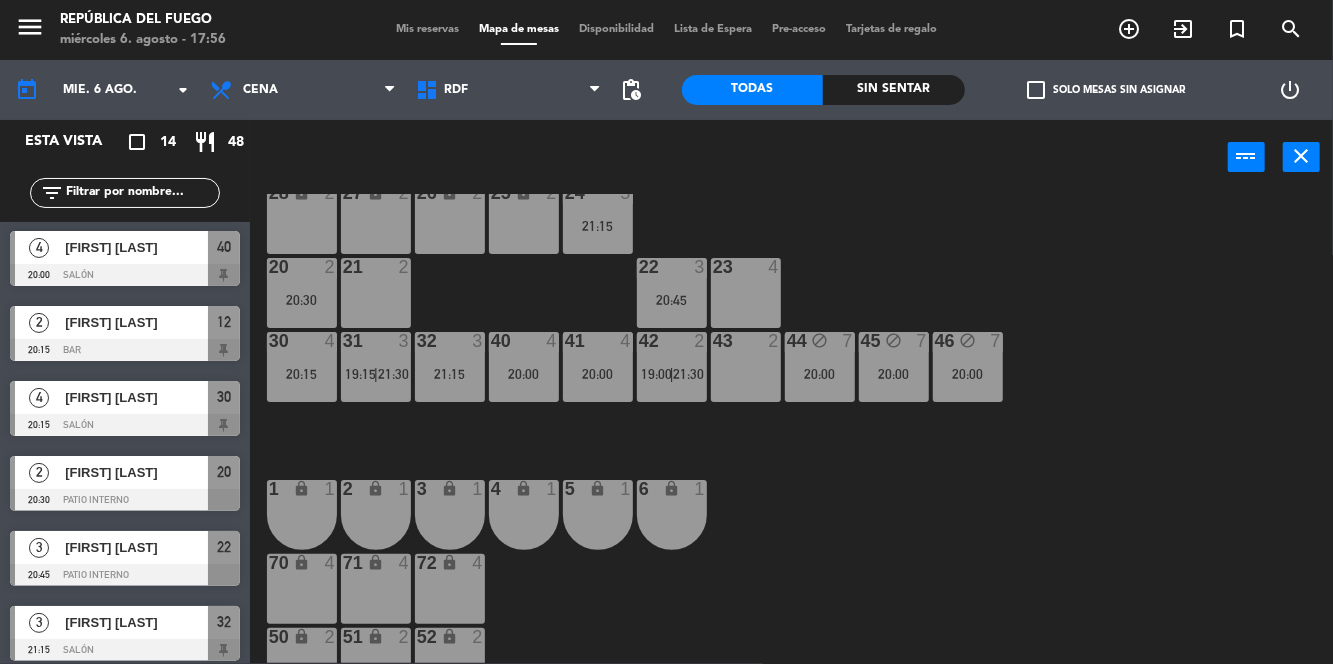 scroll, scrollTop: 0, scrollLeft: 0, axis: both 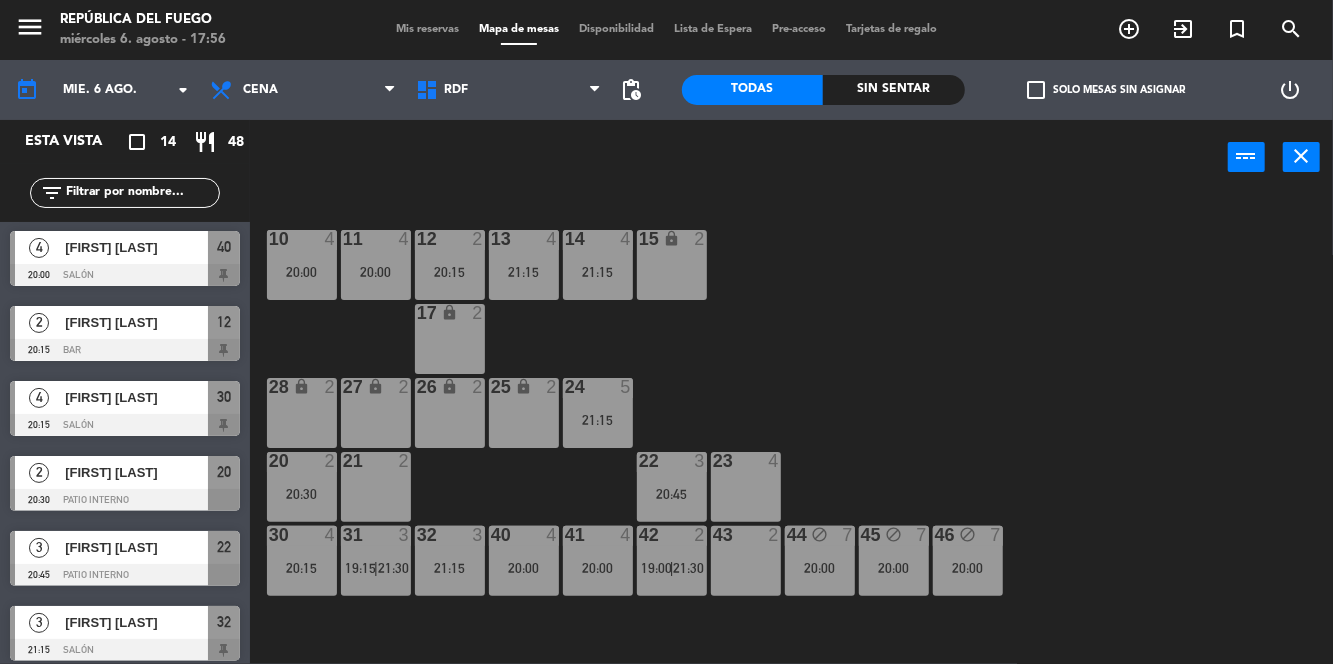 click on "21:15" at bounding box center (524, 272) 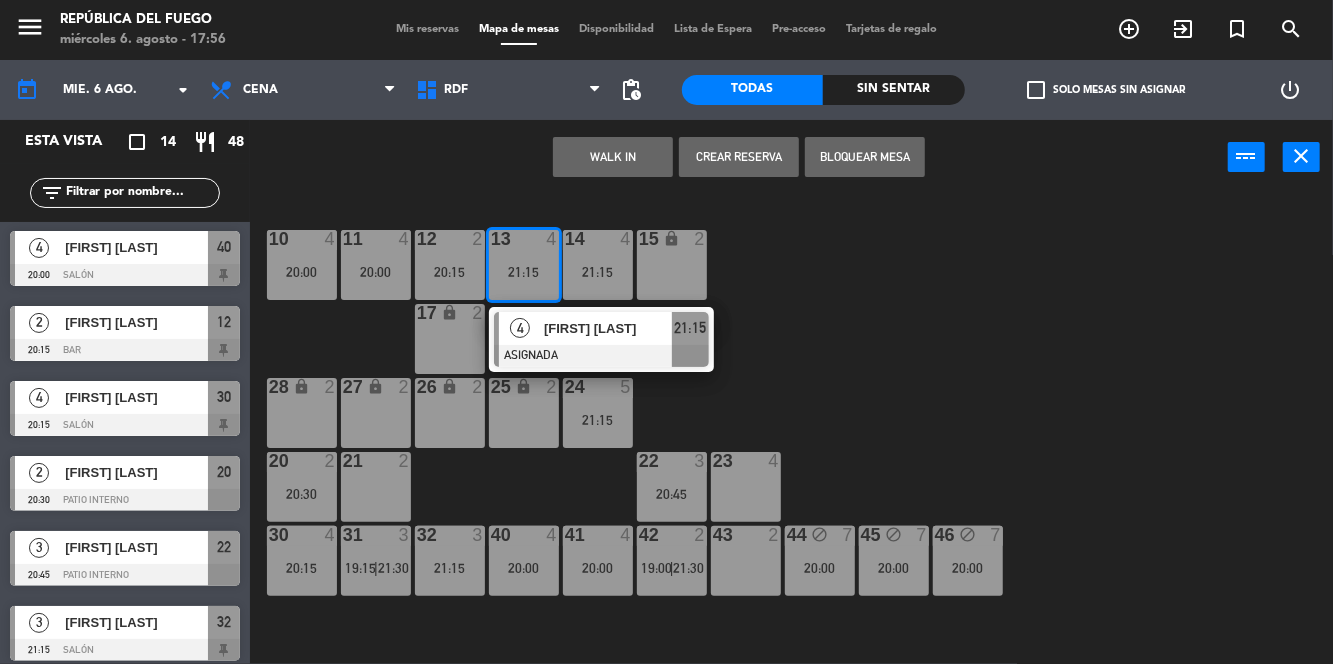 click on "23  4" at bounding box center [746, 487] 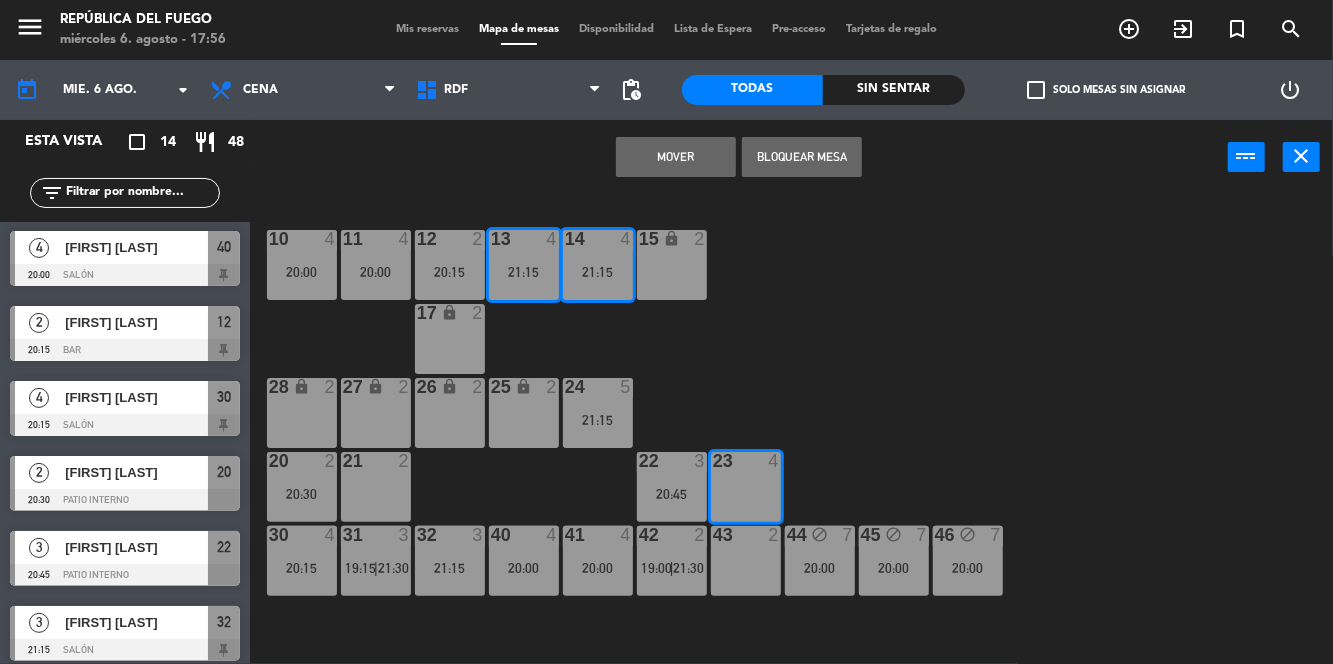 click on "Mover" at bounding box center (676, 157) 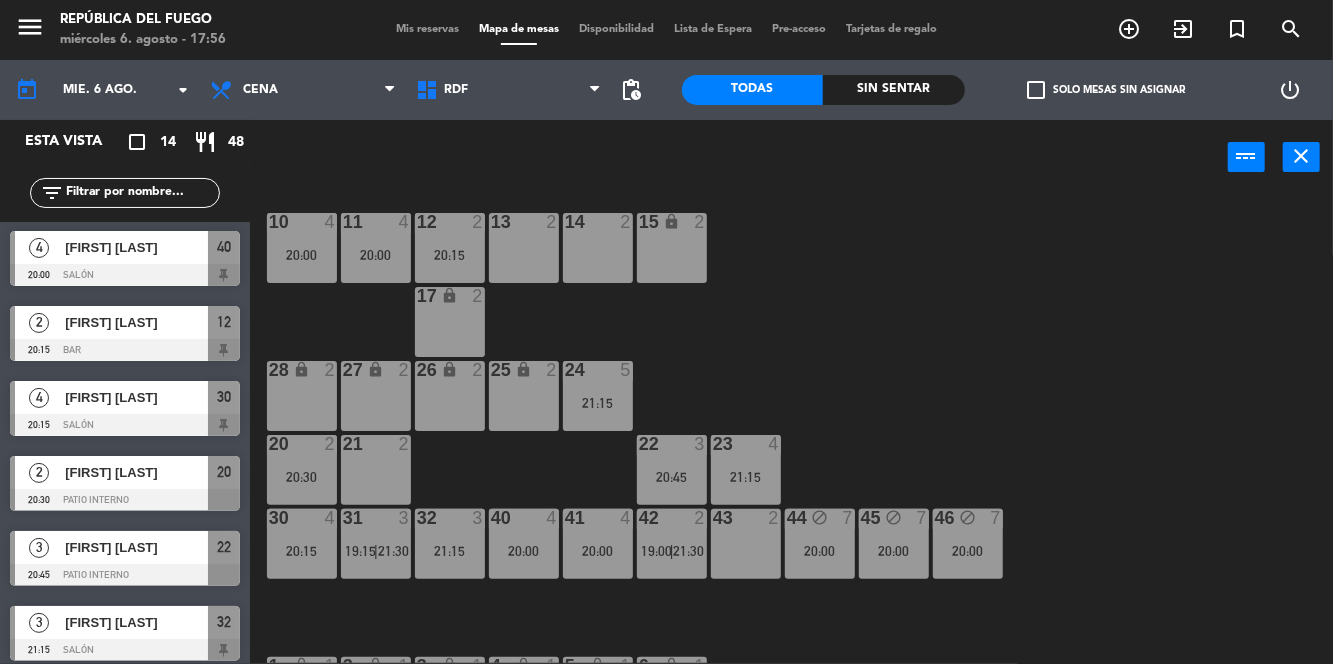 scroll, scrollTop: 0, scrollLeft: 0, axis: both 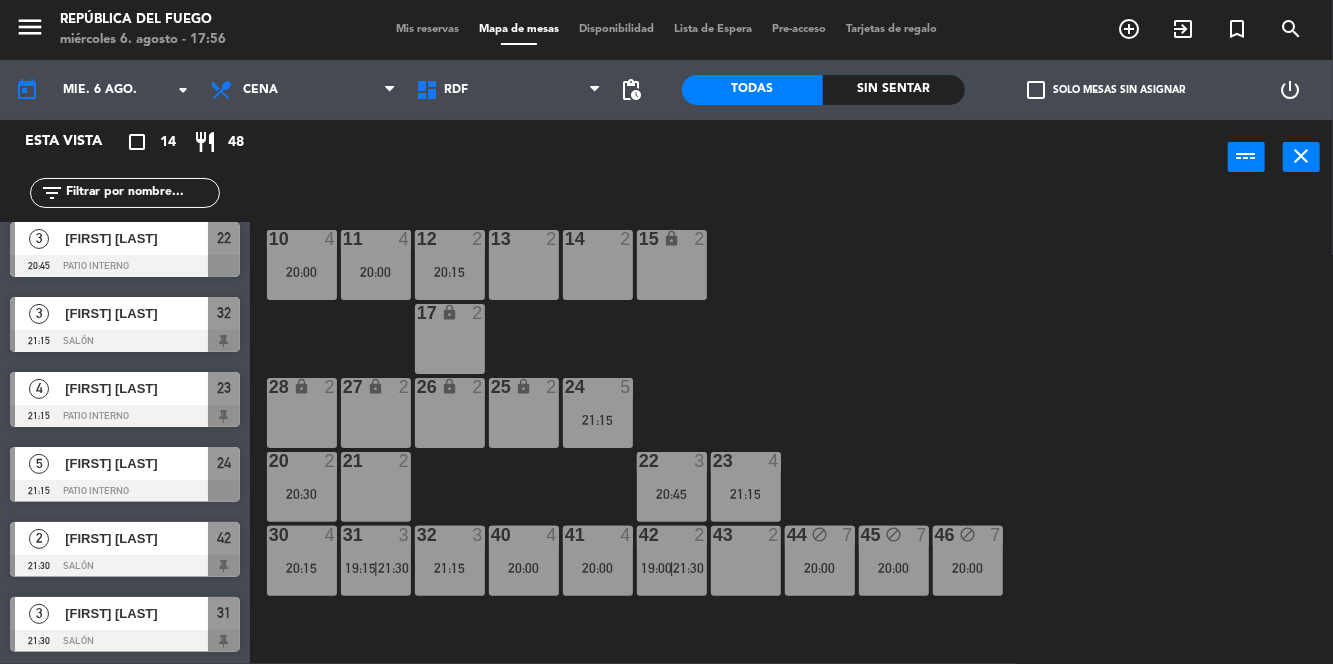 click on "10  4   20:00  11  4   20:00  12  2   20:15  13  2  14  2  15 lock  2  17 lock  2  24  5   21:15  25 lock  2  27 lock  2  26 lock  2  28 lock  2  20  2   20:30  21  2  22  3   20:45  23  4   21:15  30  4   20:15  31  3   19:15    |    21:30     32  3   21:15  40  4   20:00  41  4   20:00  42  2   19:00    |    21:30     43  2  44 block  7   20:00  45 block  7   20:00  46 block  7   20:00  1 lock  1  2 lock  1  3 lock  1  4 lock  1  5 lock  1  6 lock  1  72 lock  4  70 lock  4  71 lock  4  50 lock  2  51 lock  2  52 lock  2" 